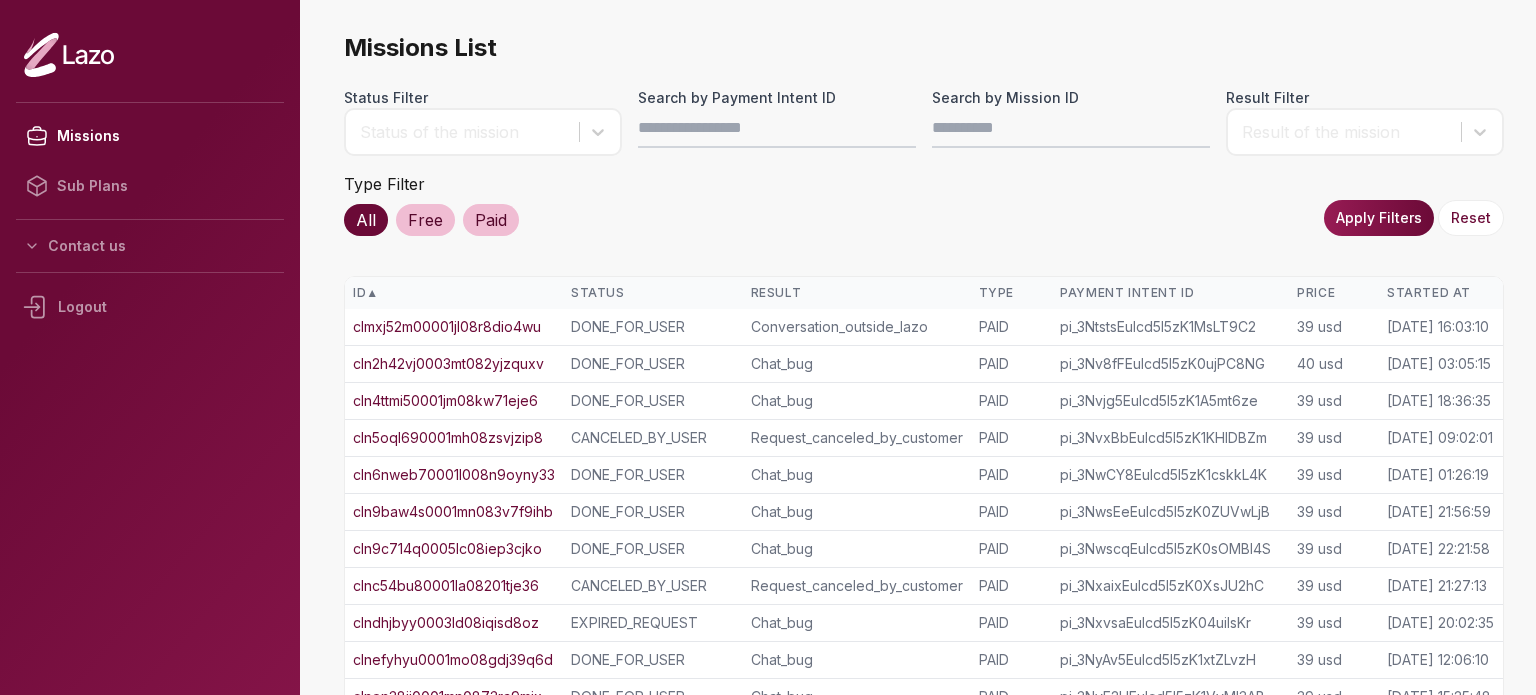 scroll, scrollTop: 0, scrollLeft: 0, axis: both 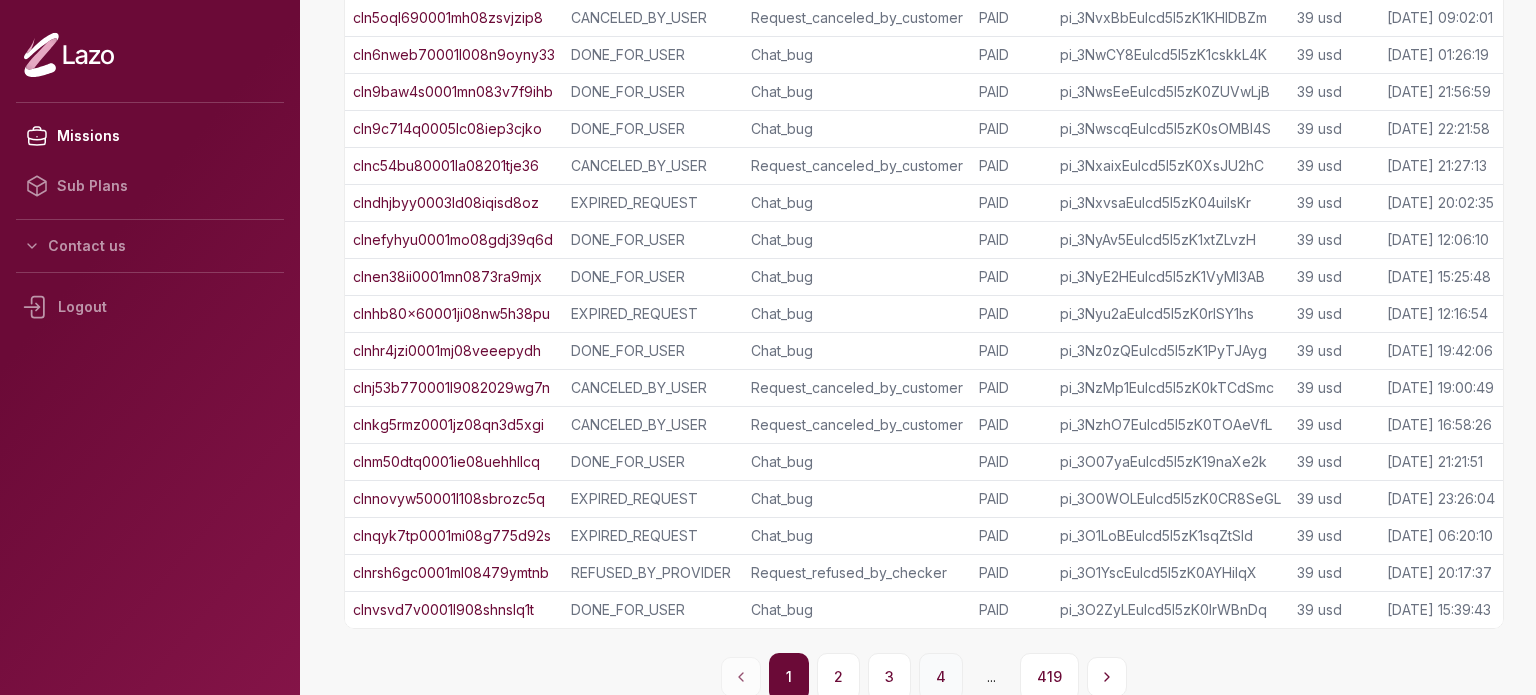 click on "4" at bounding box center (941, 677) 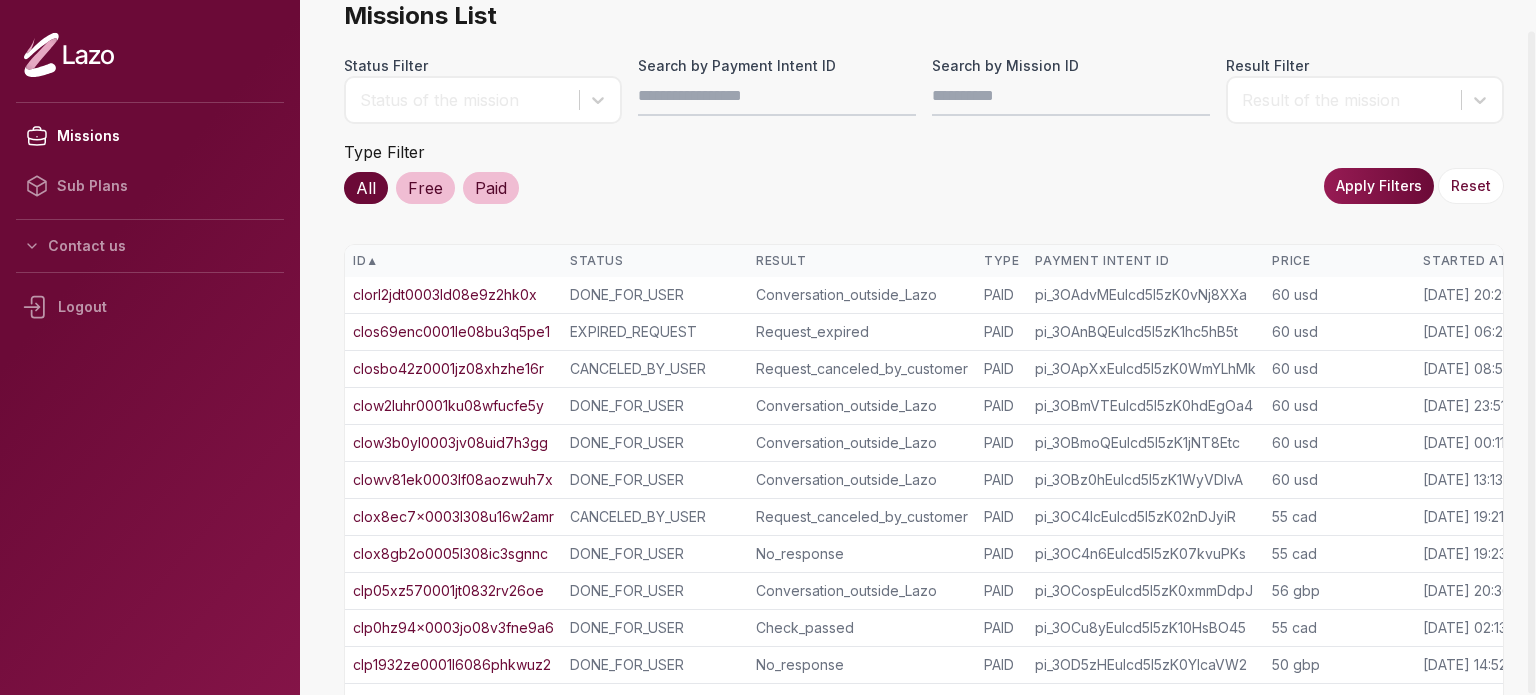 scroll, scrollTop: 420, scrollLeft: 0, axis: vertical 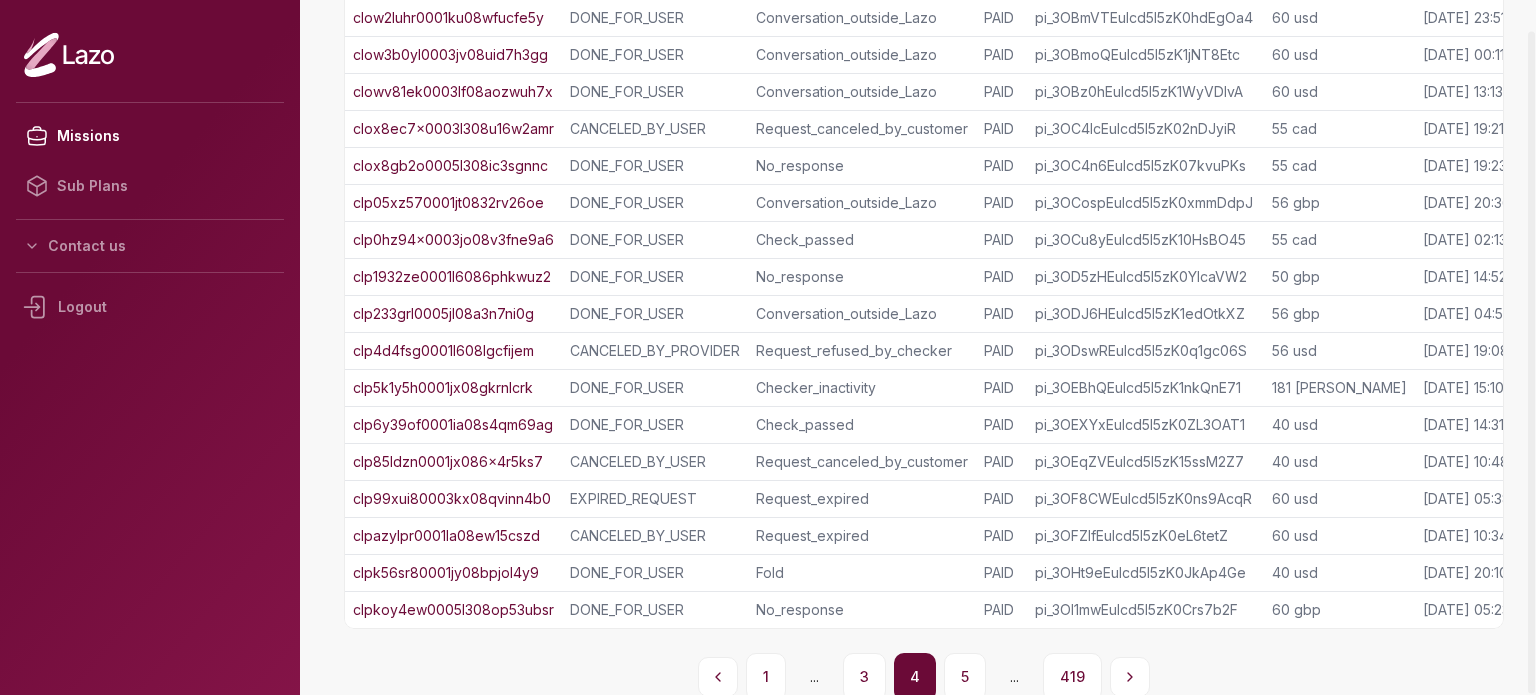 click on "419" at bounding box center [1072, 677] 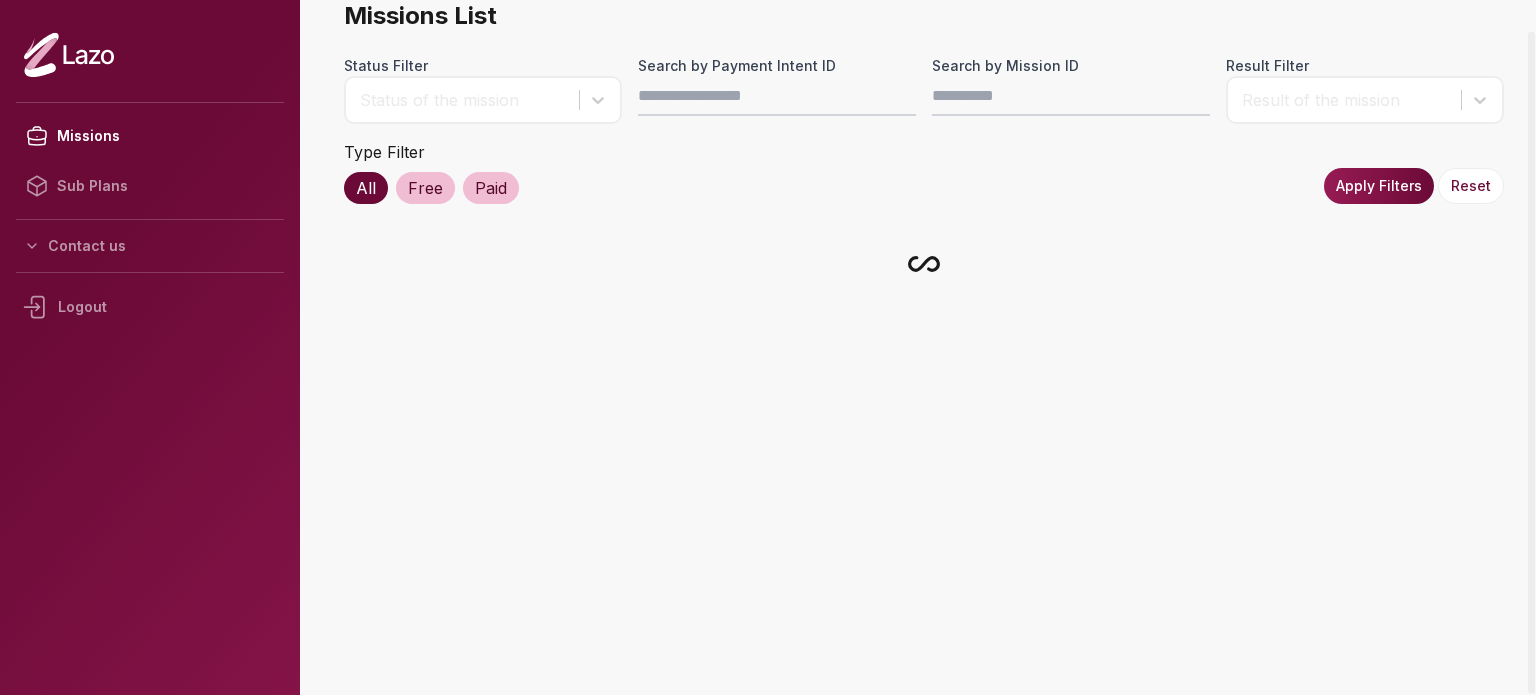 scroll, scrollTop: 420, scrollLeft: 0, axis: vertical 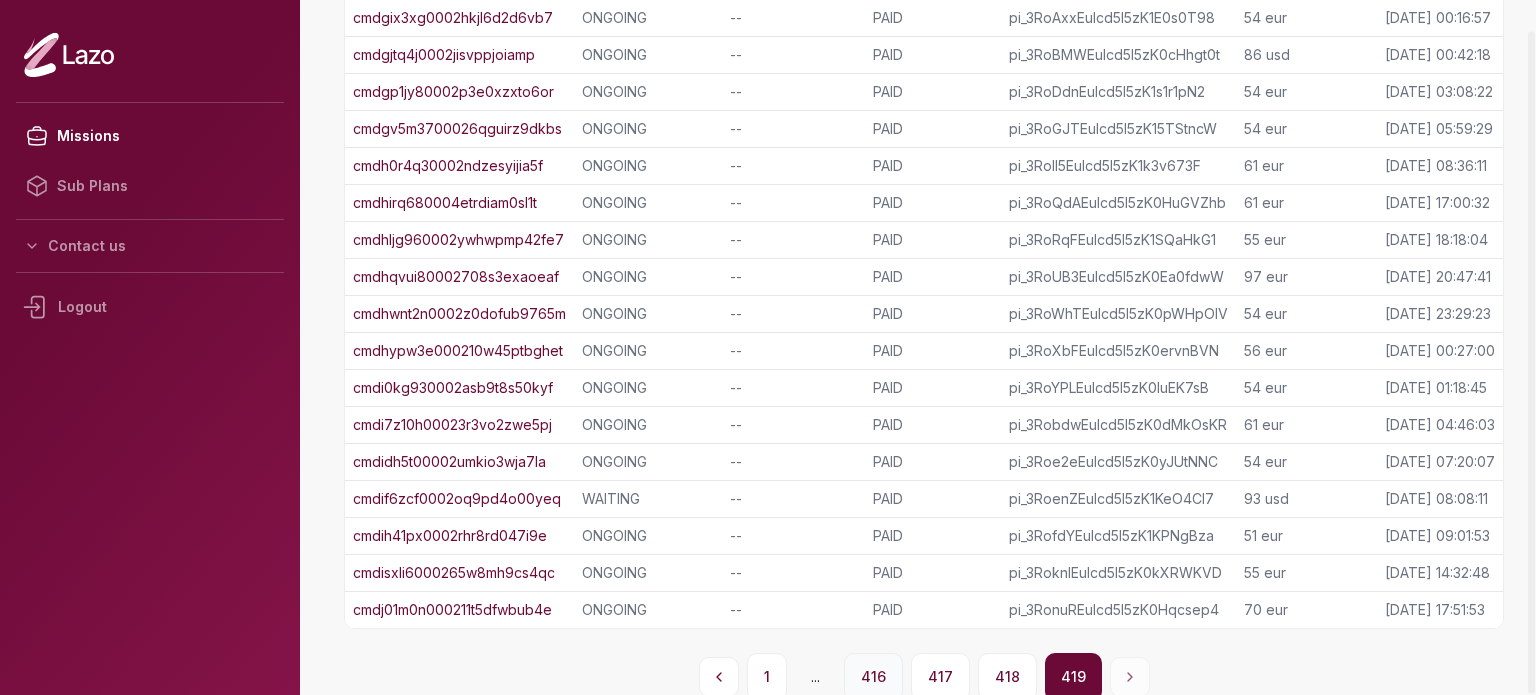 click on "416" at bounding box center [873, 677] 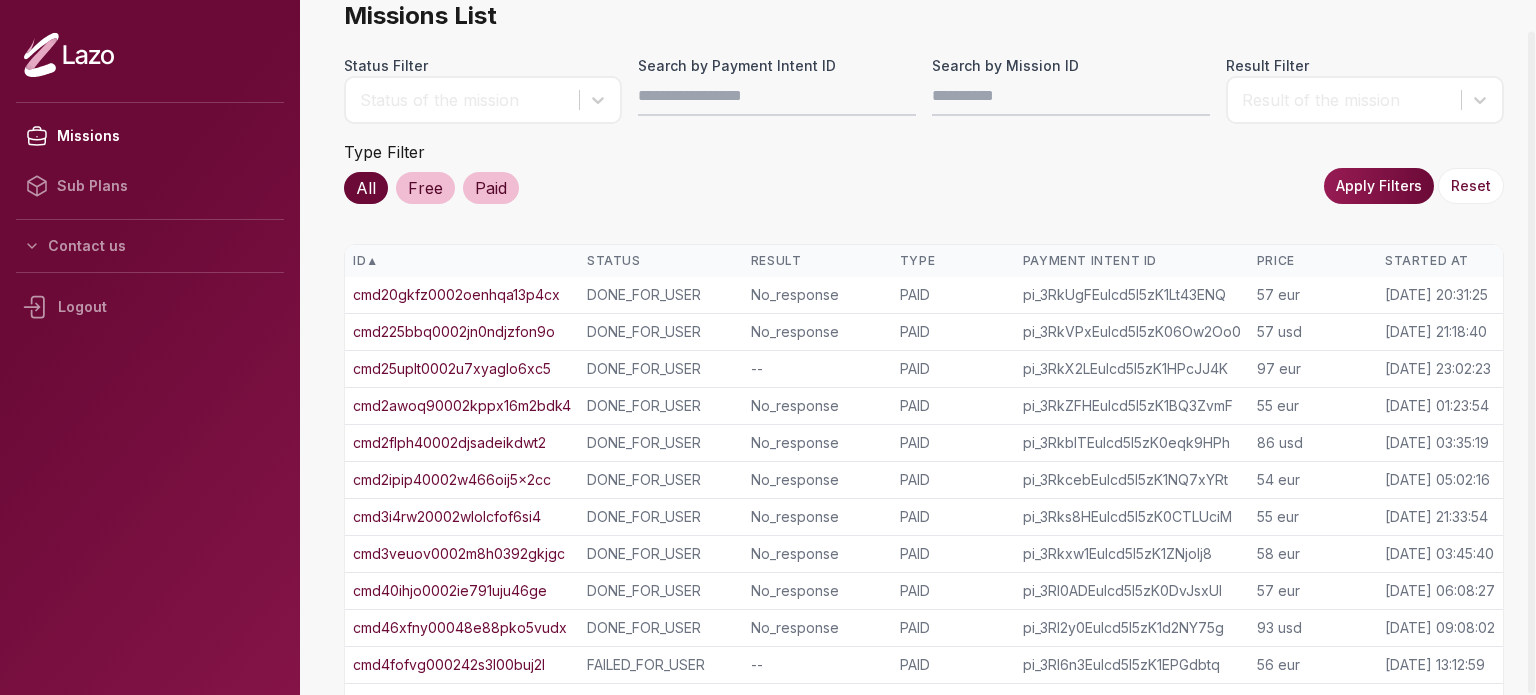 scroll, scrollTop: 420, scrollLeft: 0, axis: vertical 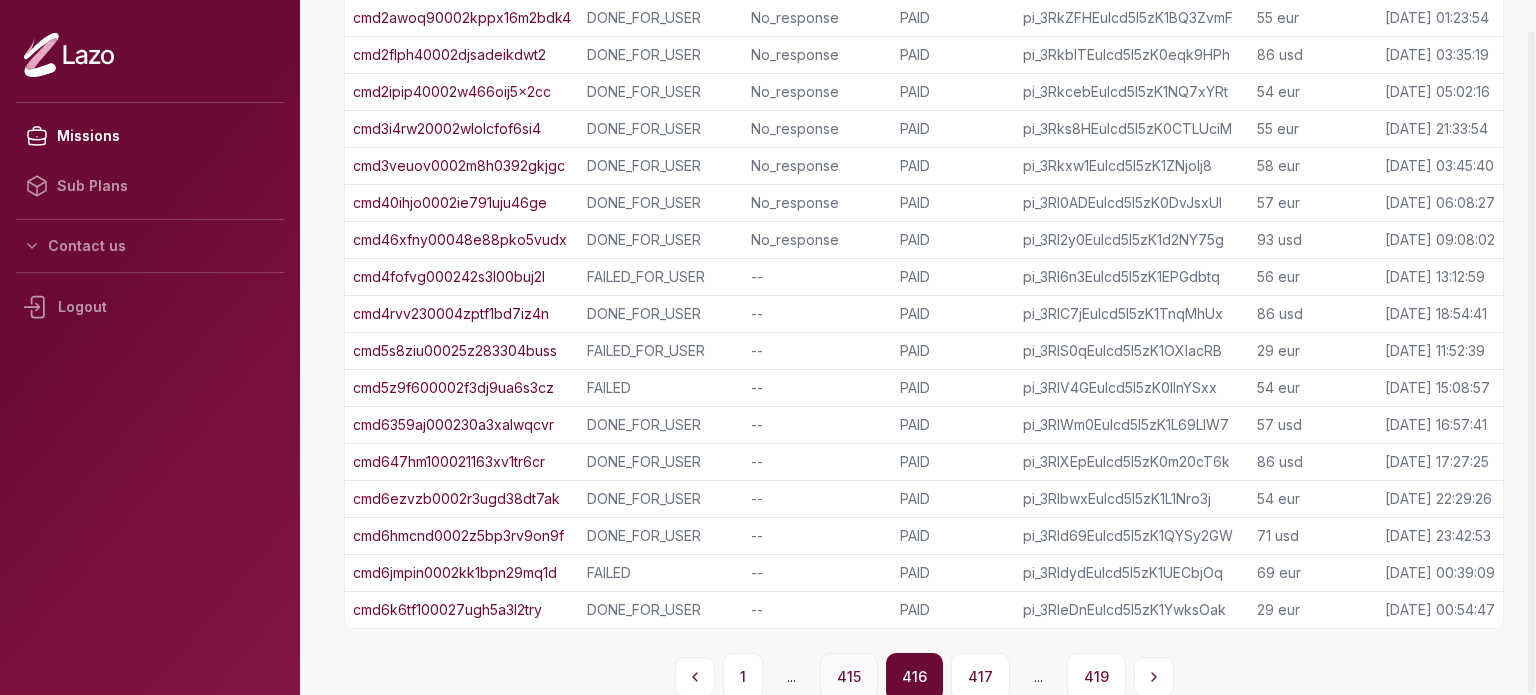click on "415" at bounding box center (849, 677) 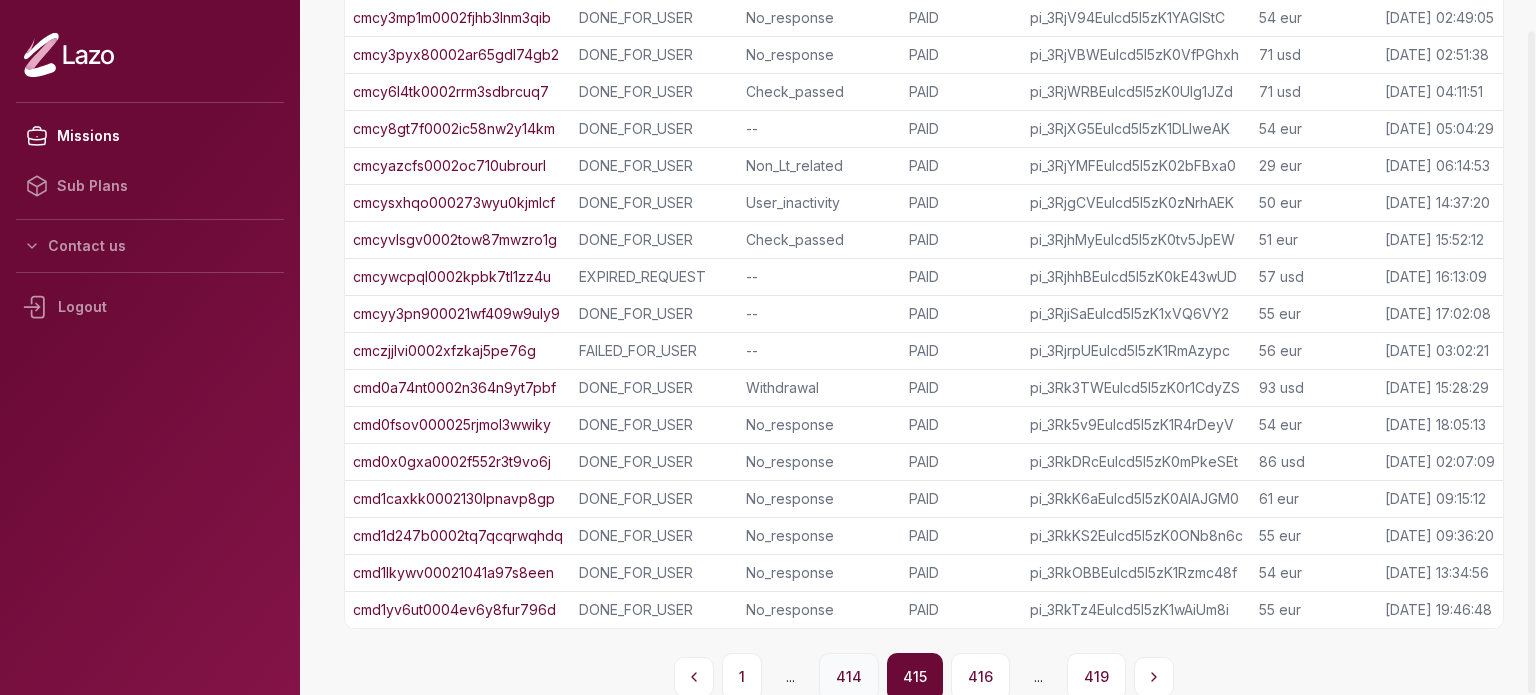 click on "414" at bounding box center [849, 677] 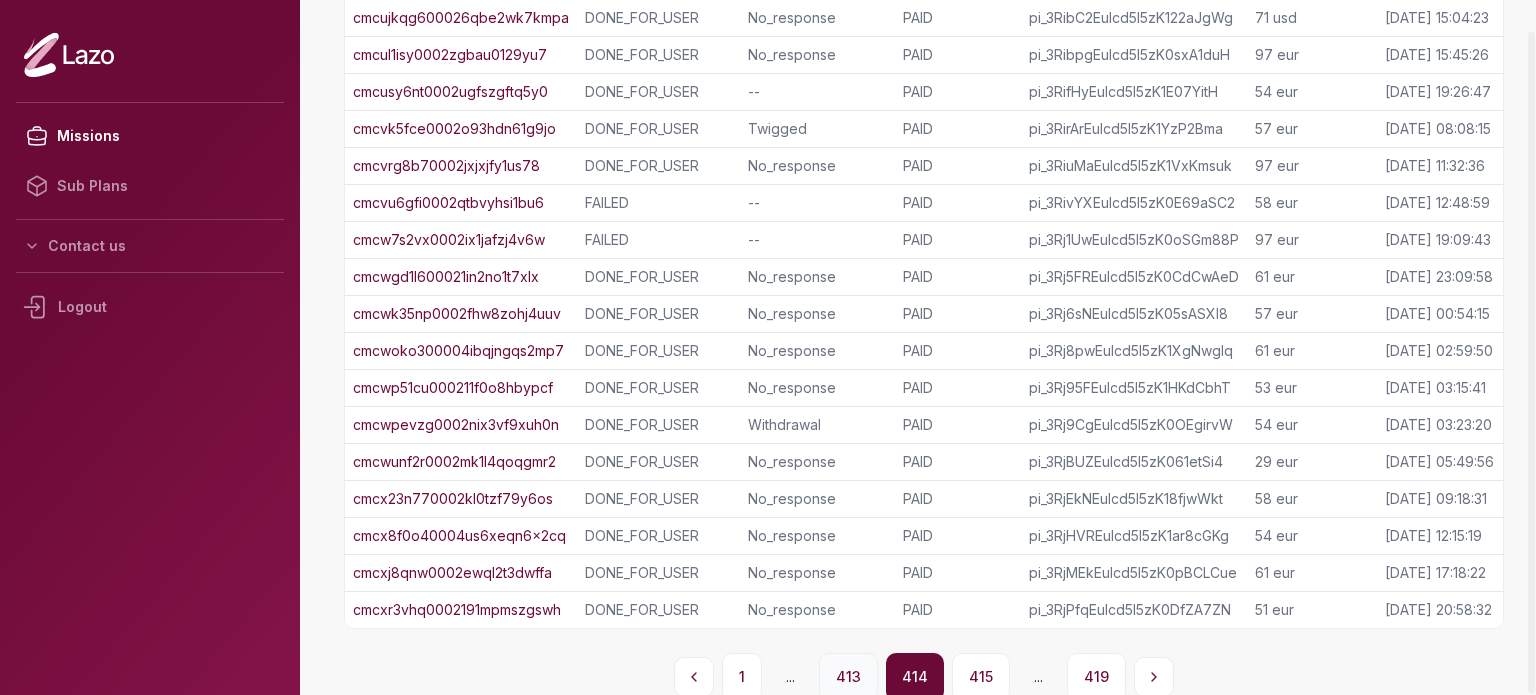 click on "413" at bounding box center [848, 677] 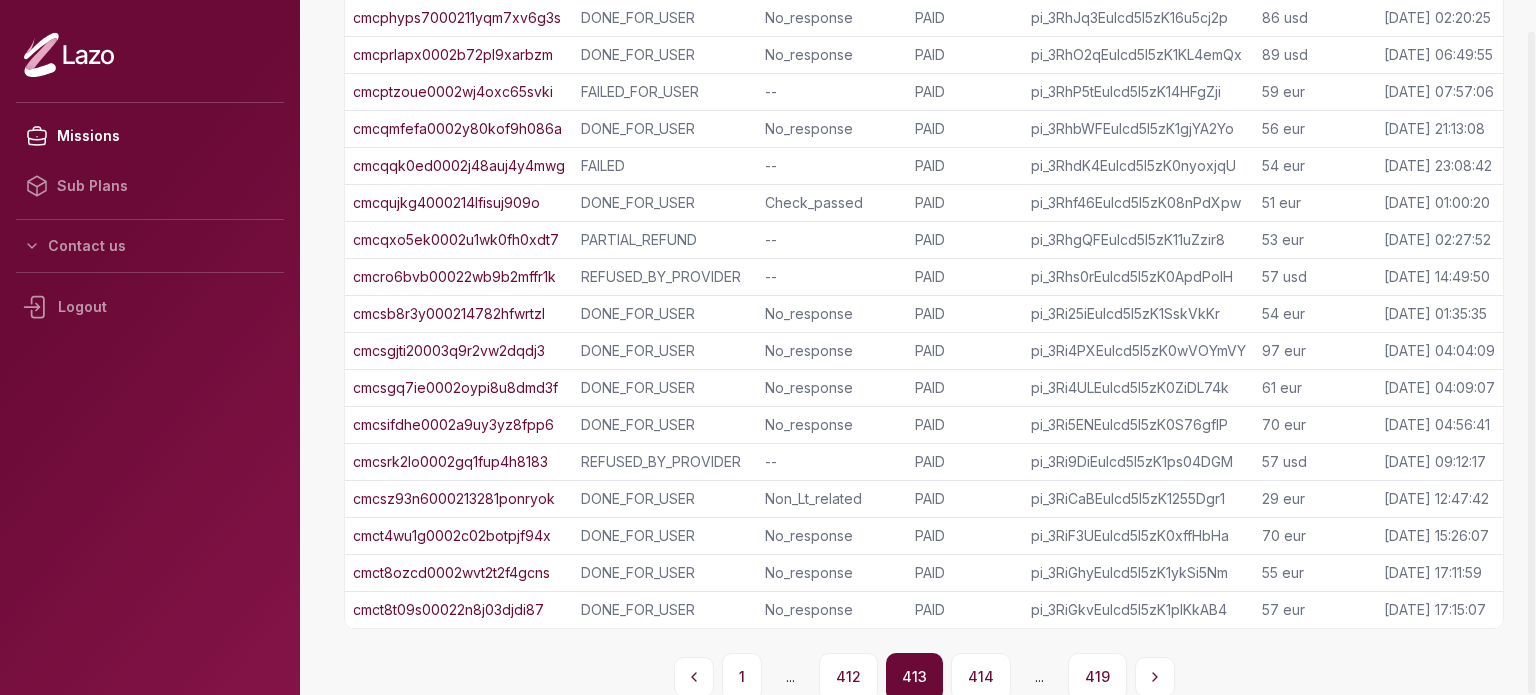 click on "412" at bounding box center (848, 677) 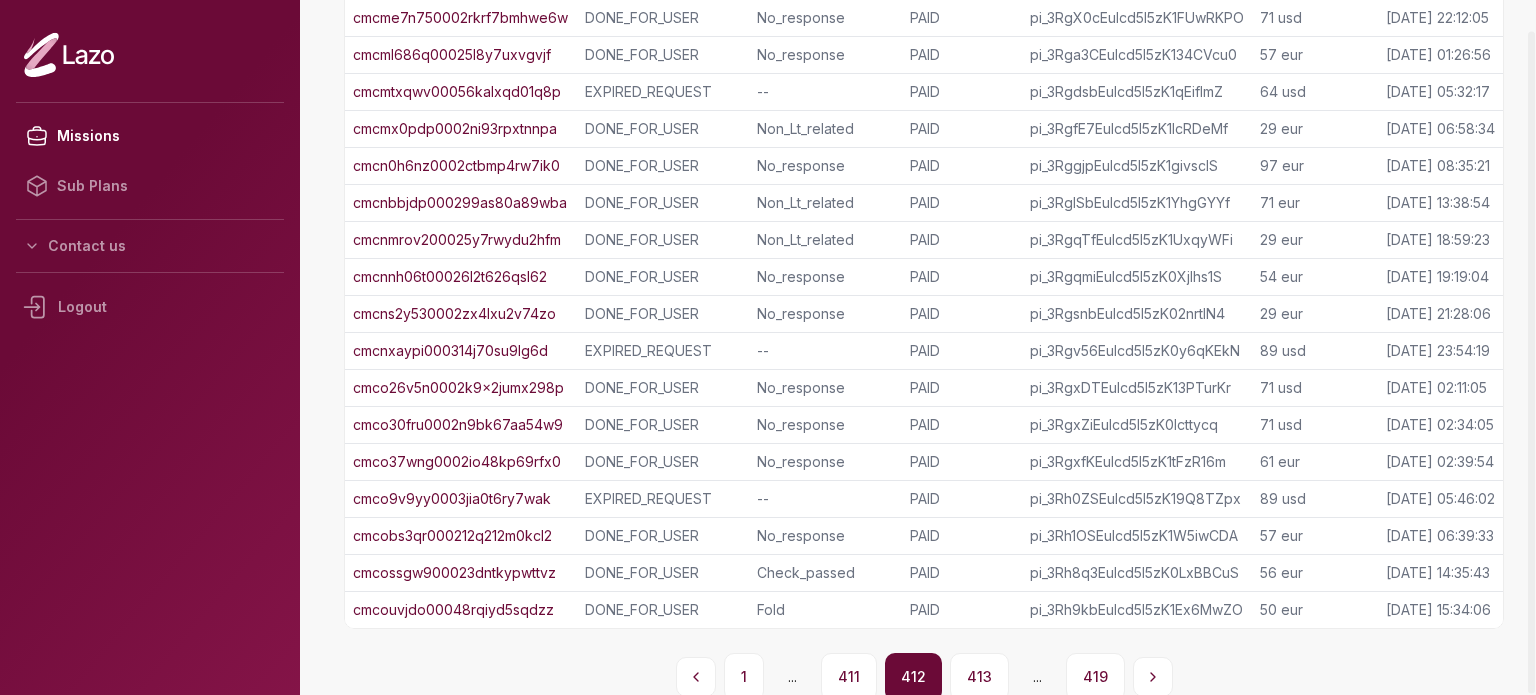 click on "411" at bounding box center (849, 677) 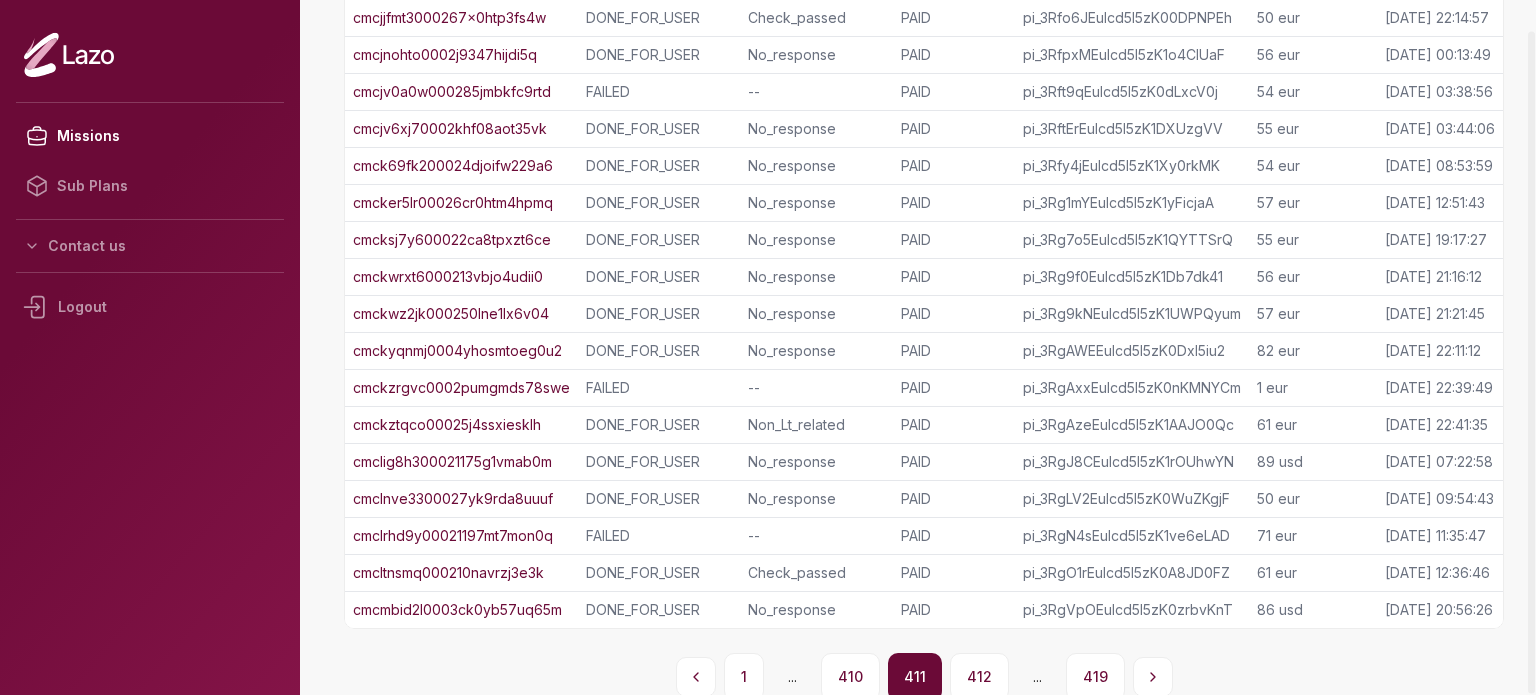 click on "410" at bounding box center [850, 677] 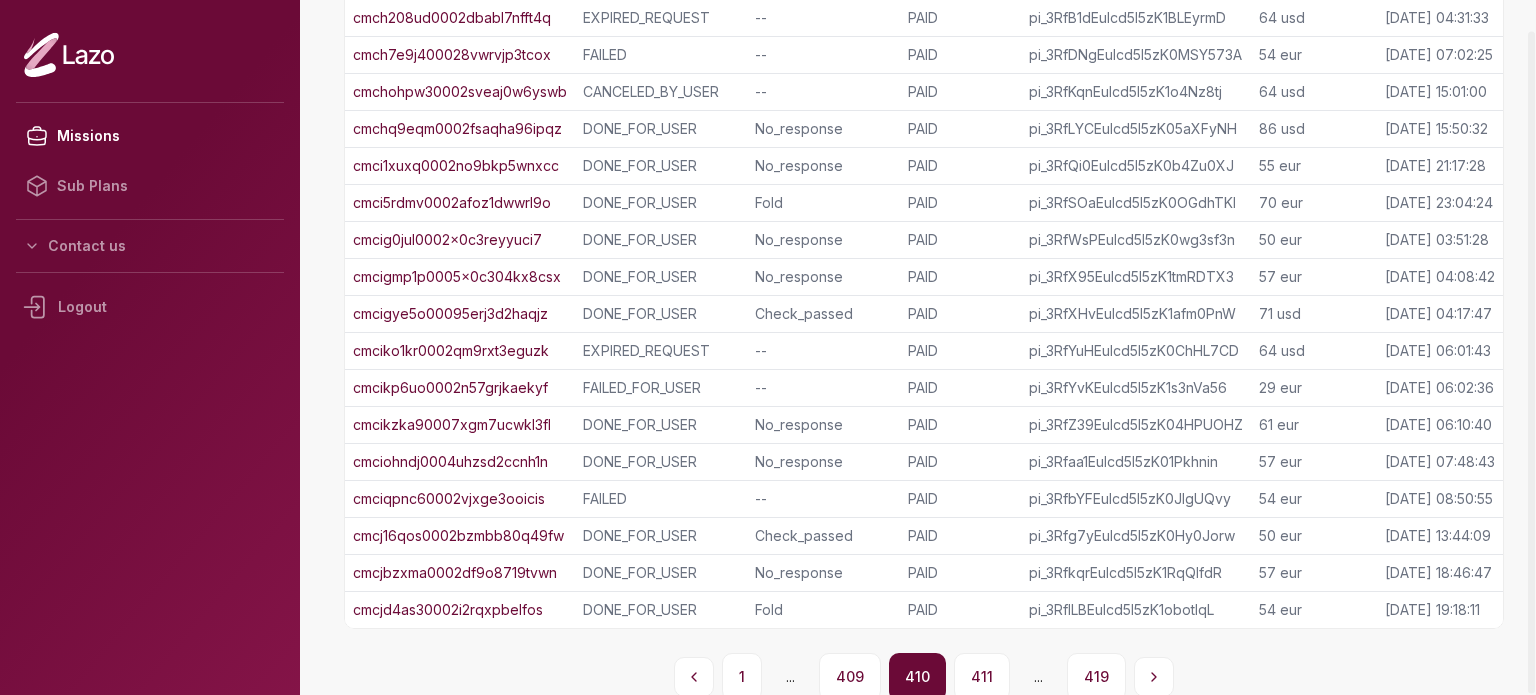 click on "409" at bounding box center [850, 677] 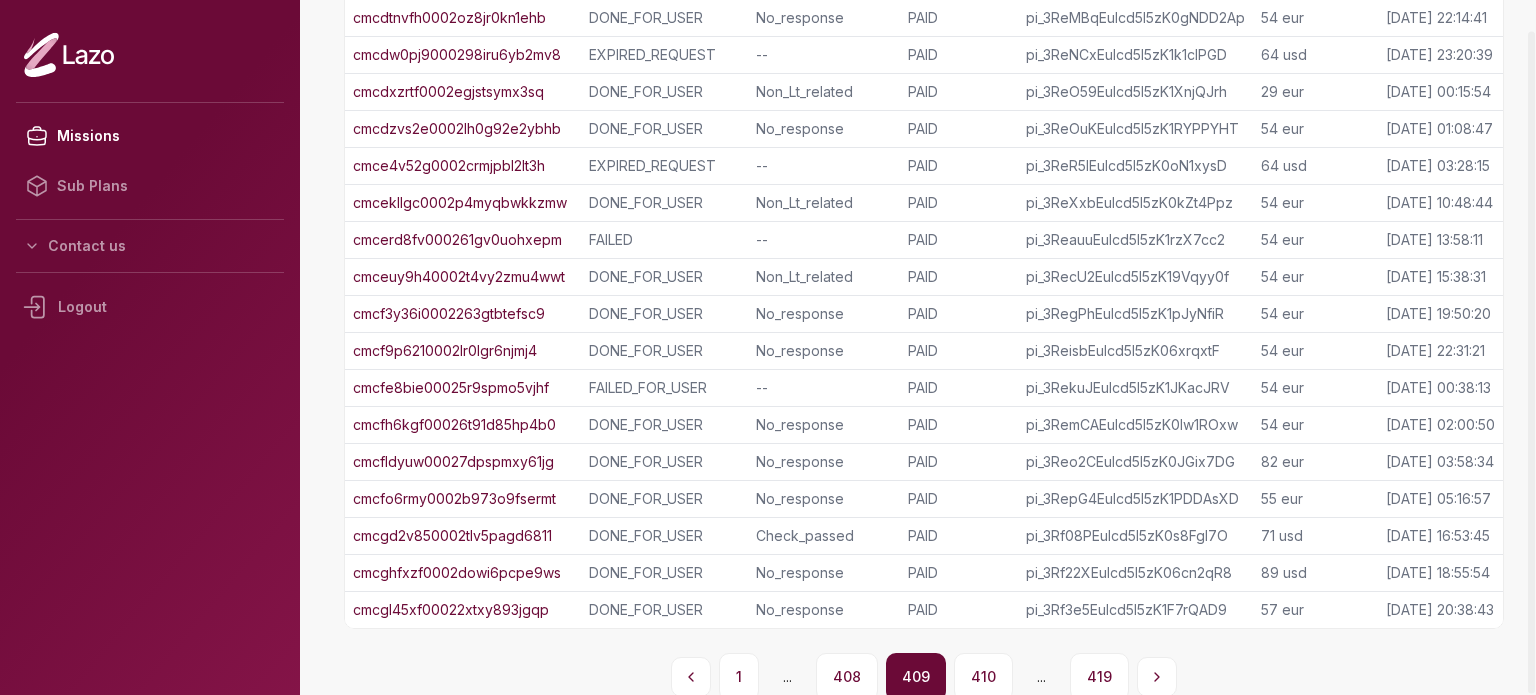 click on "408" at bounding box center [847, 677] 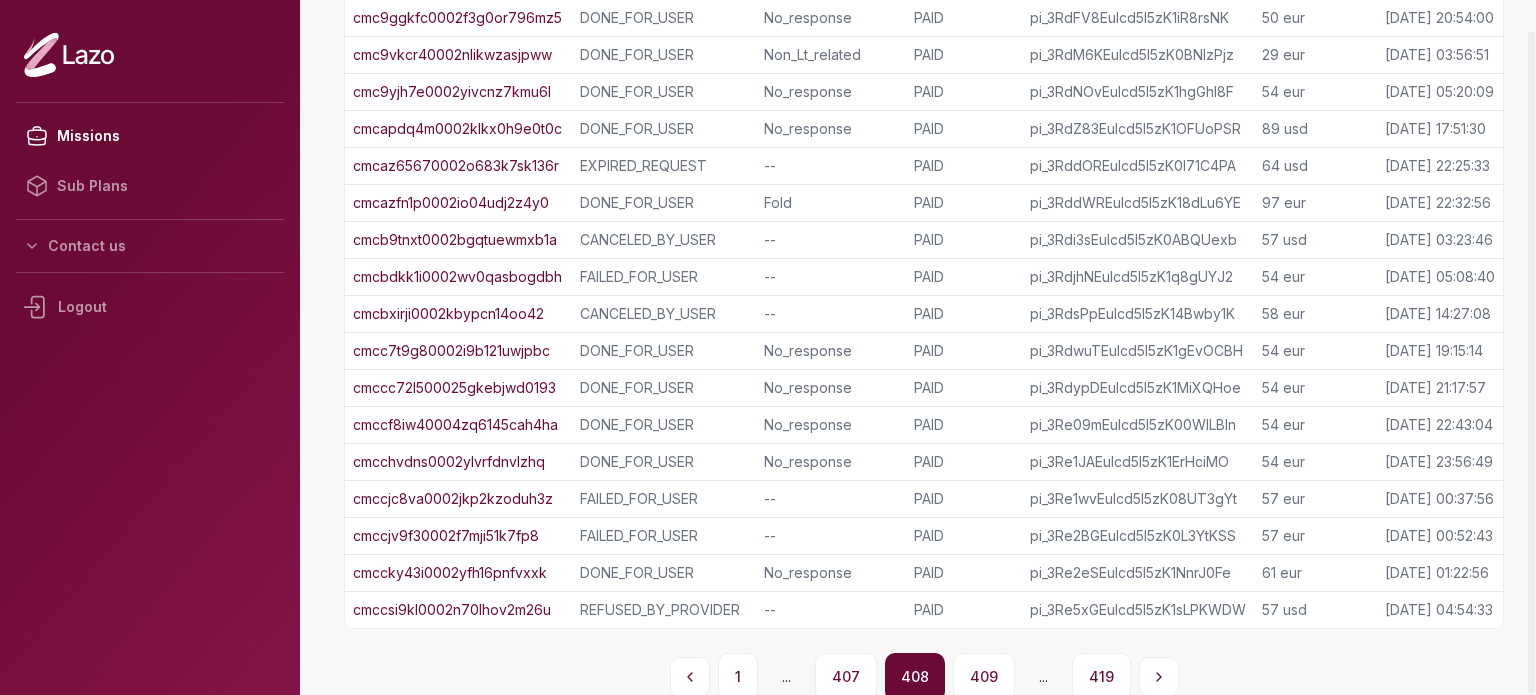 click on "407" at bounding box center (846, 677) 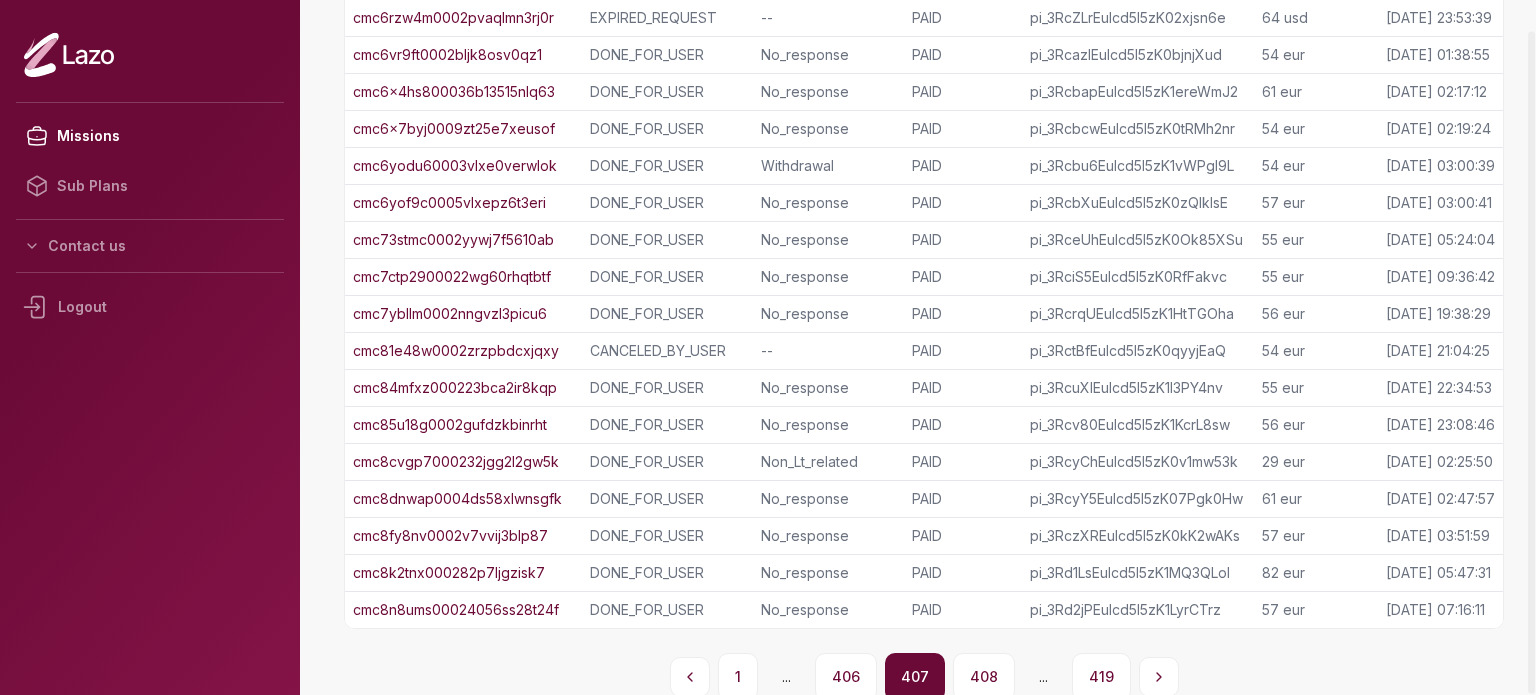click on "406" at bounding box center (846, 677) 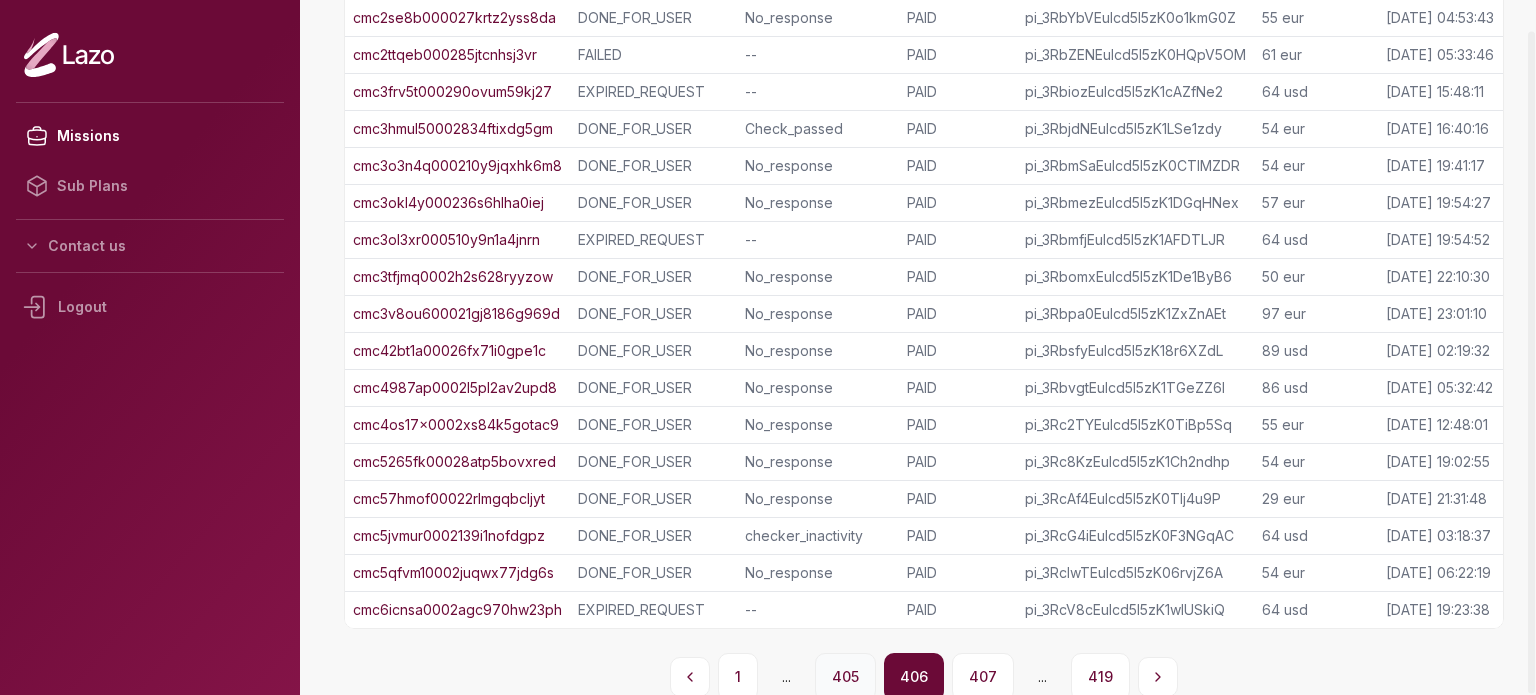 click on "405" at bounding box center (845, 677) 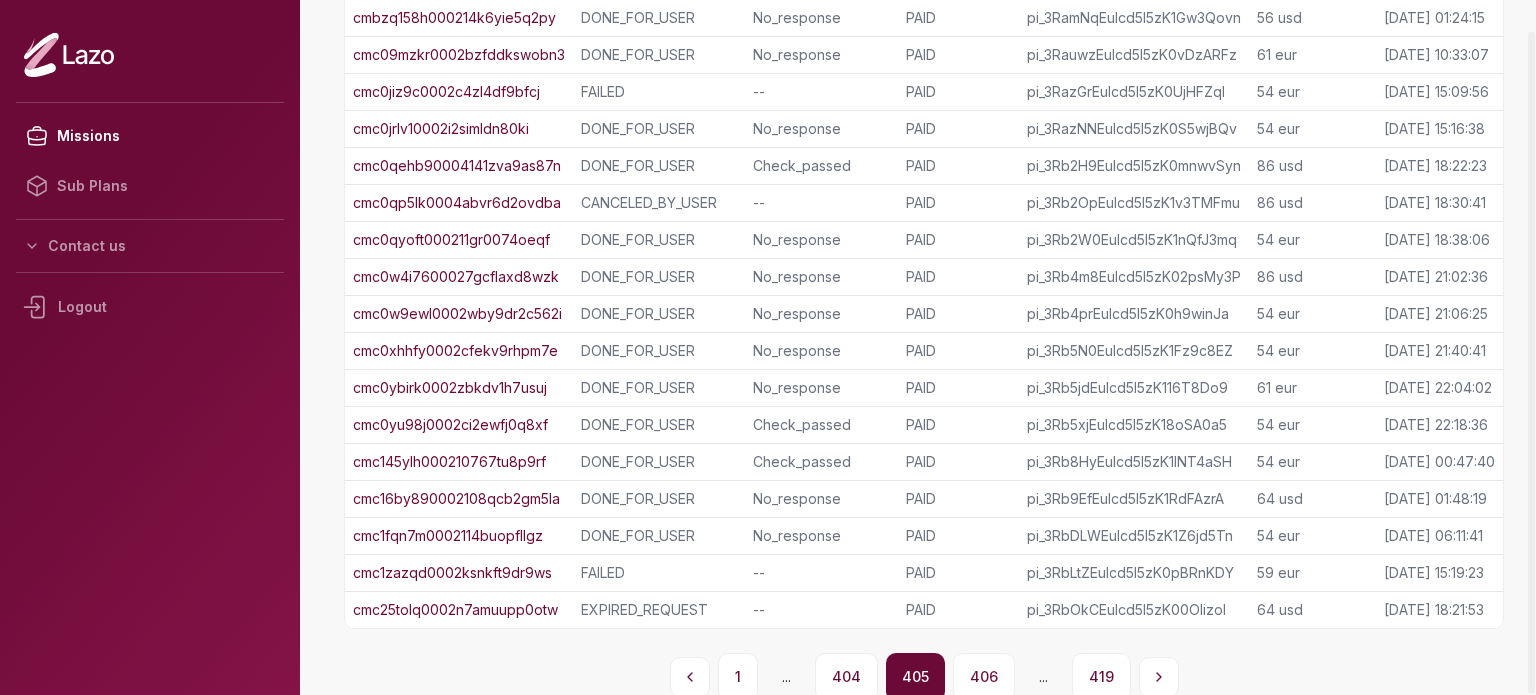 click on "404" at bounding box center (846, 677) 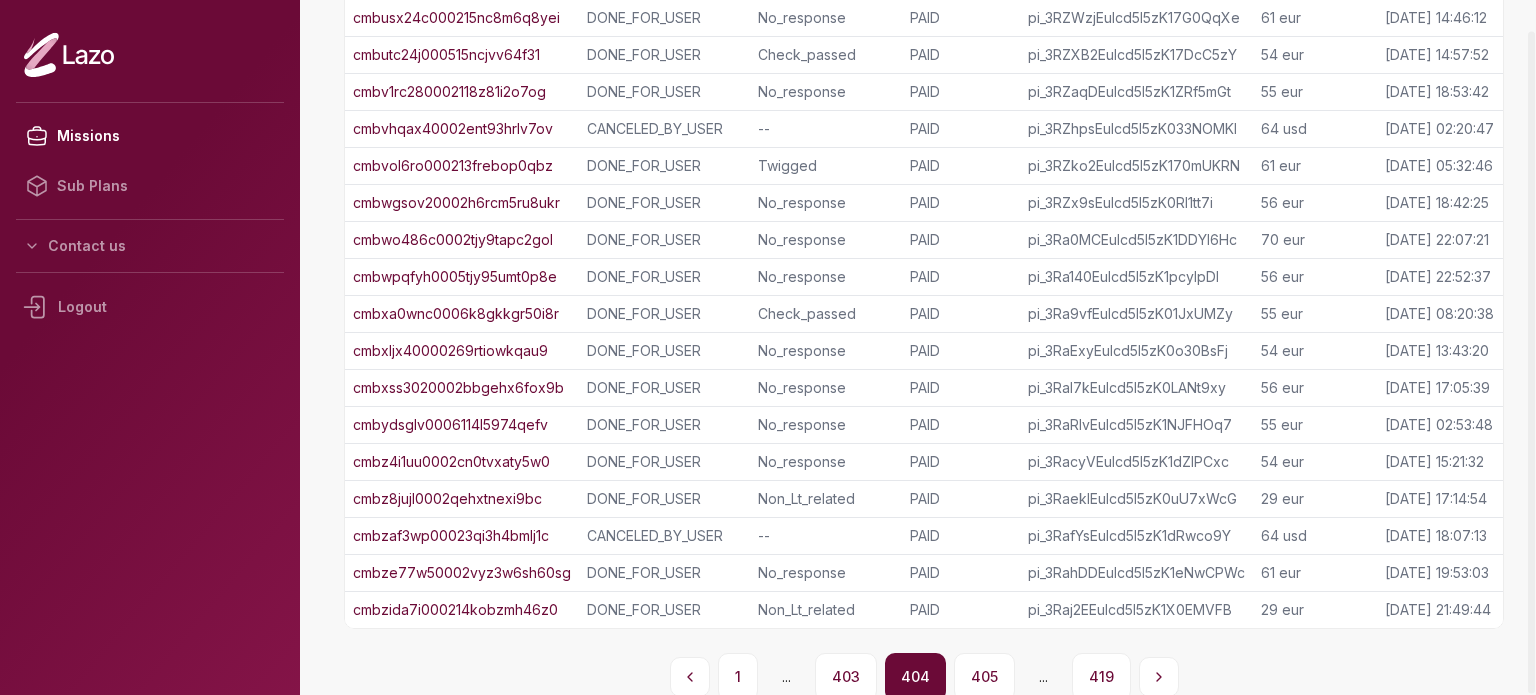 click on "403" at bounding box center (846, 677) 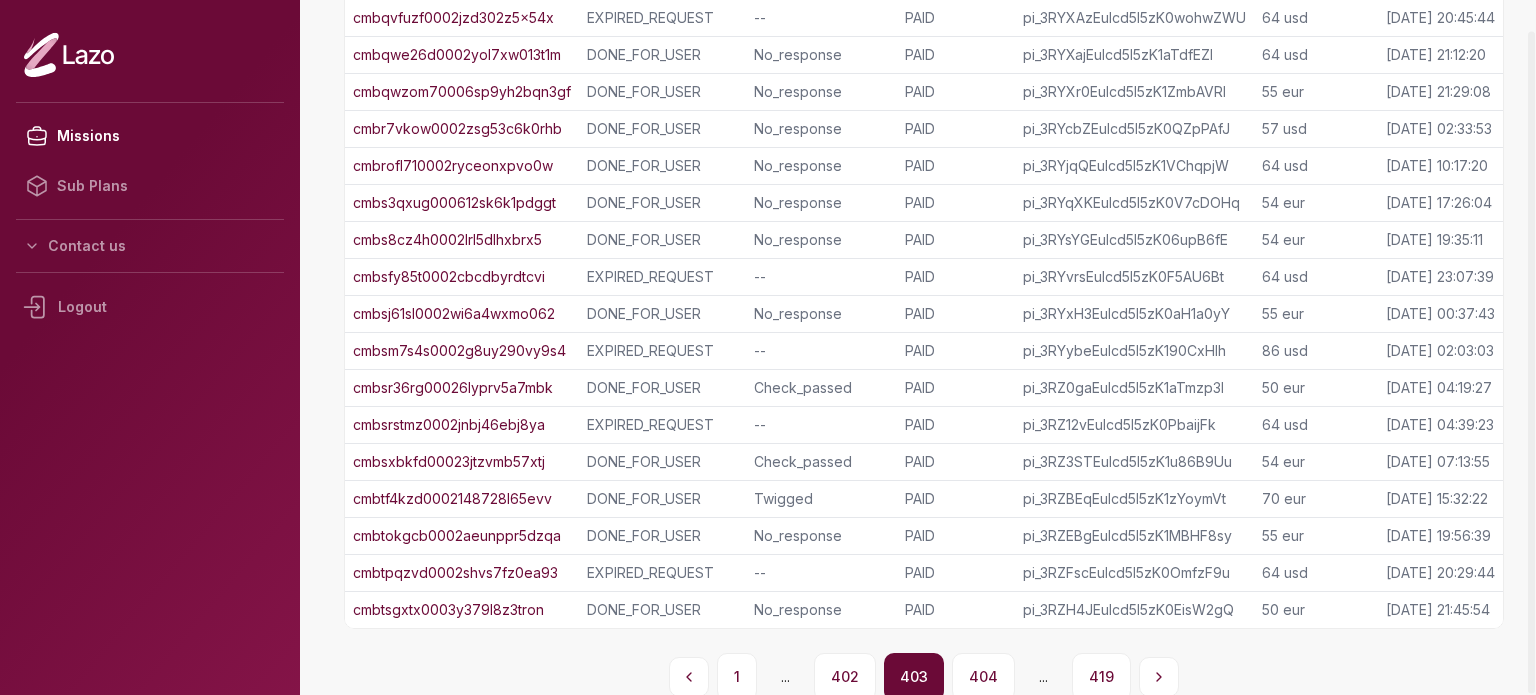 click on "402" at bounding box center (845, 677) 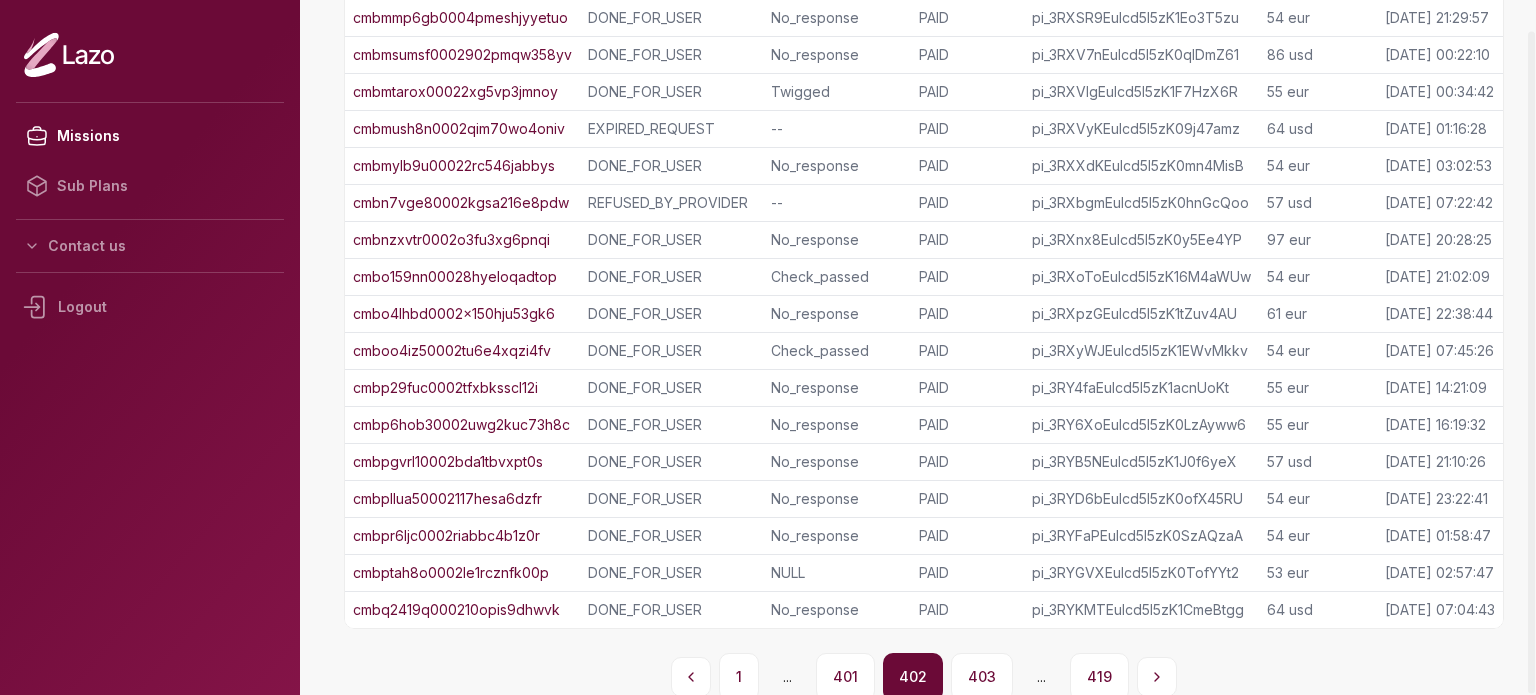 click on "401" at bounding box center [845, 677] 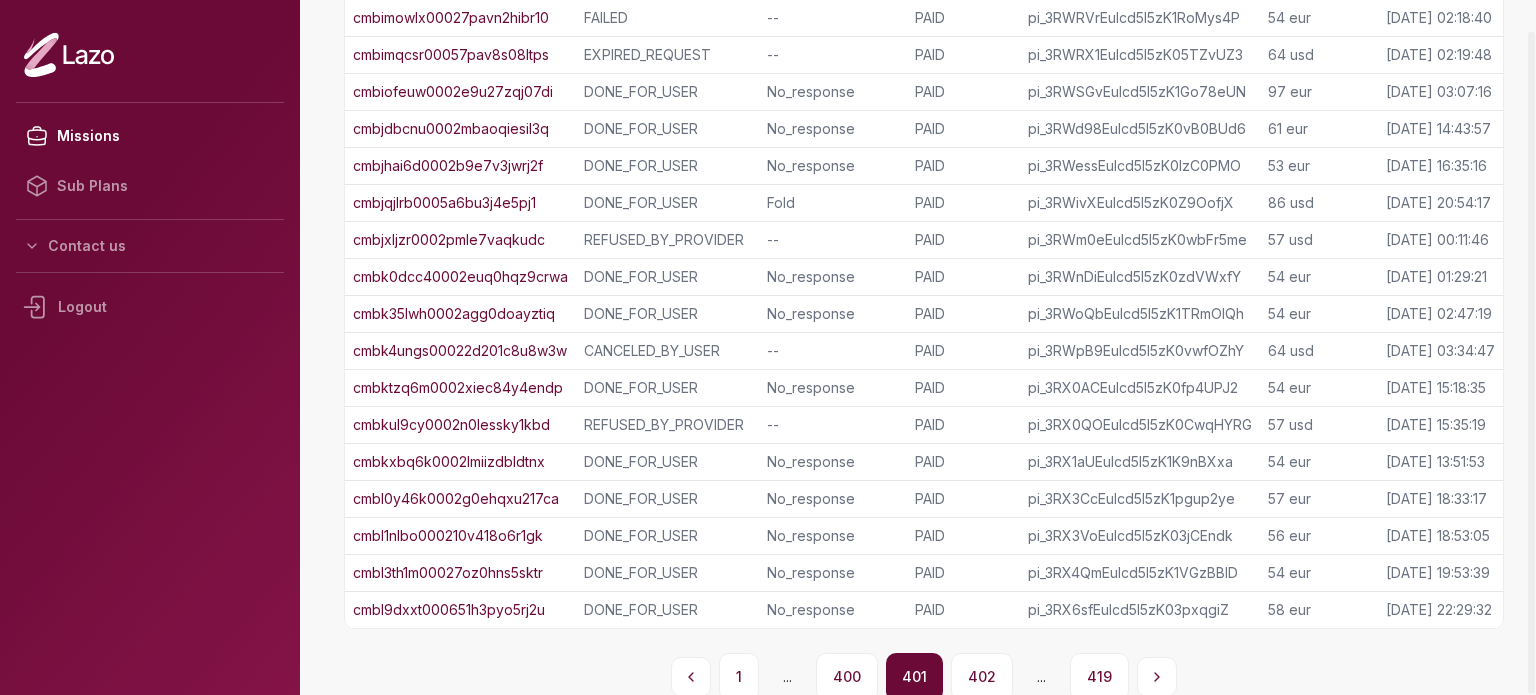 click on "400" at bounding box center (847, 677) 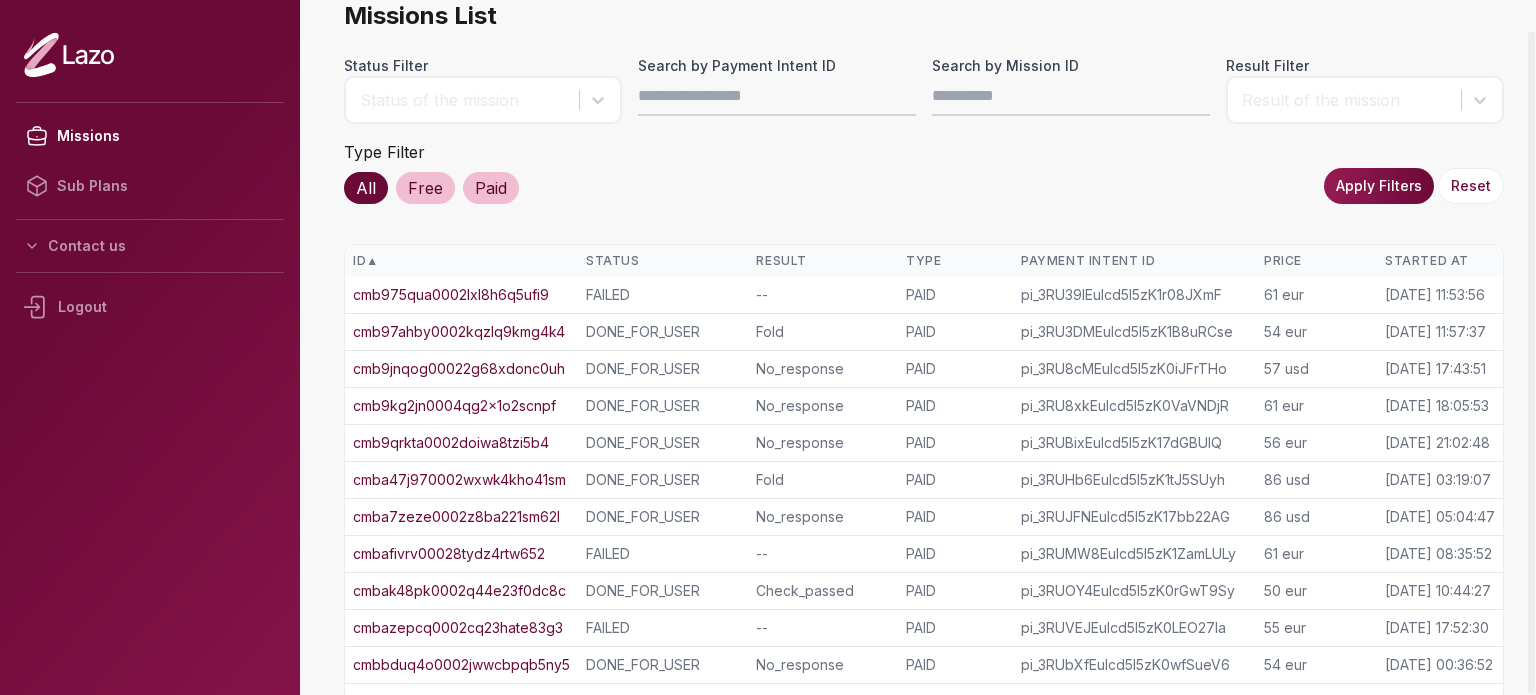 click on "398" at bounding box center (846, 1065) 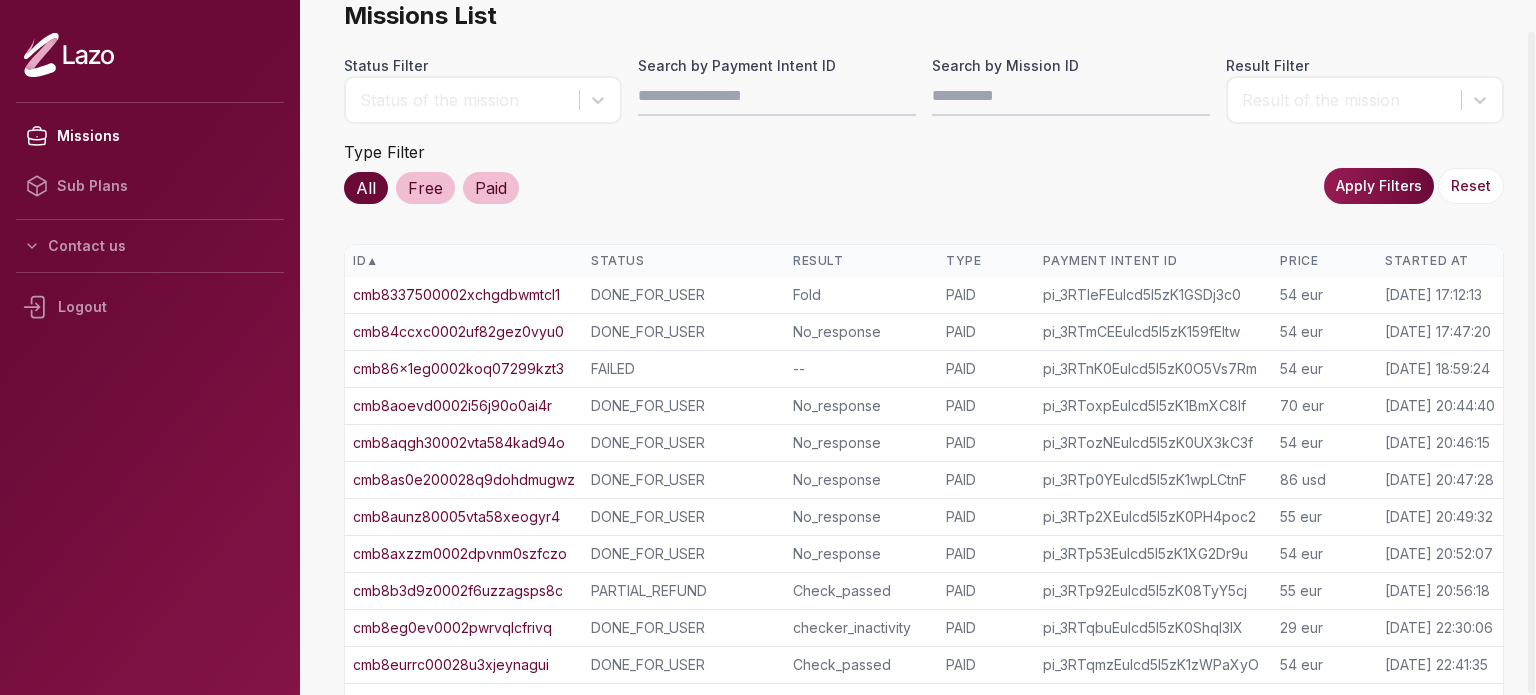 click on "397" at bounding box center (846, 1065) 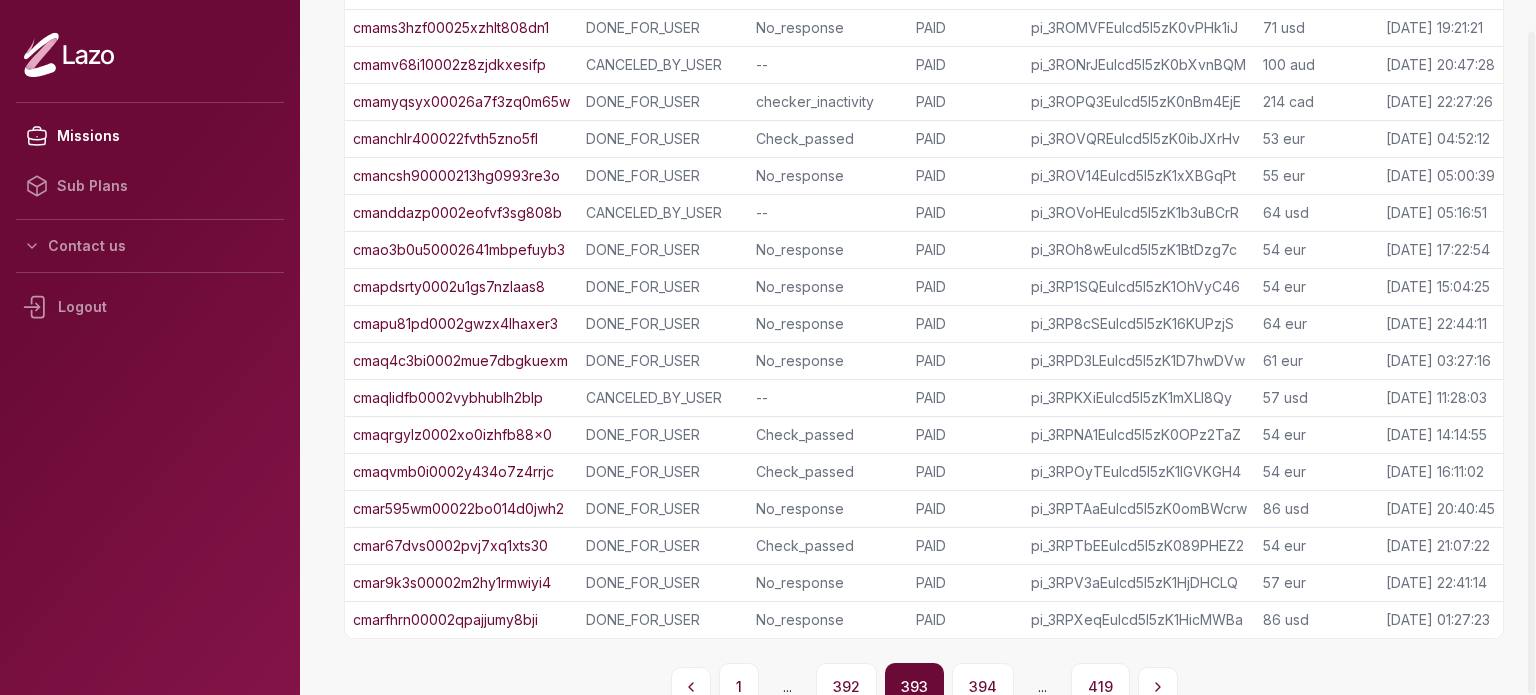 click on "392" at bounding box center [846, 687] 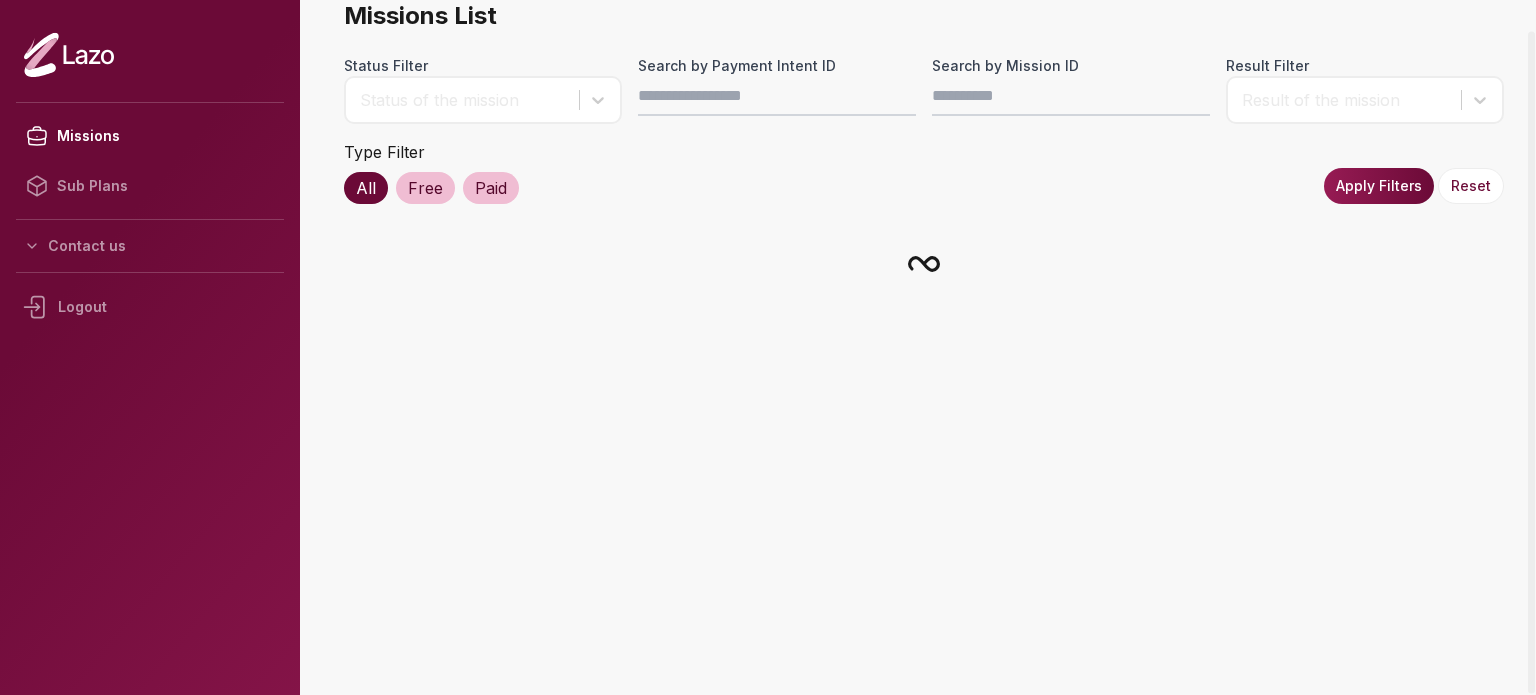 scroll, scrollTop: 420, scrollLeft: 0, axis: vertical 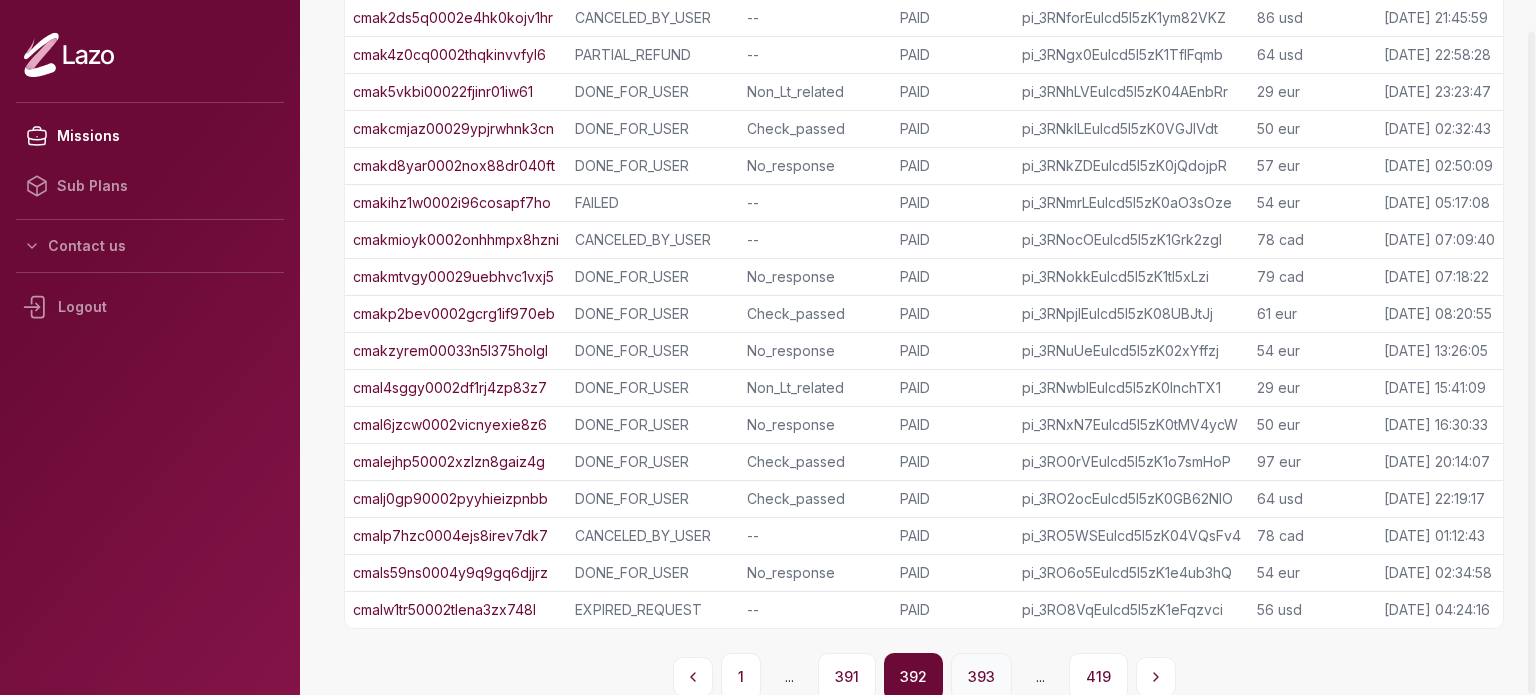 click on "393" at bounding box center [981, 677] 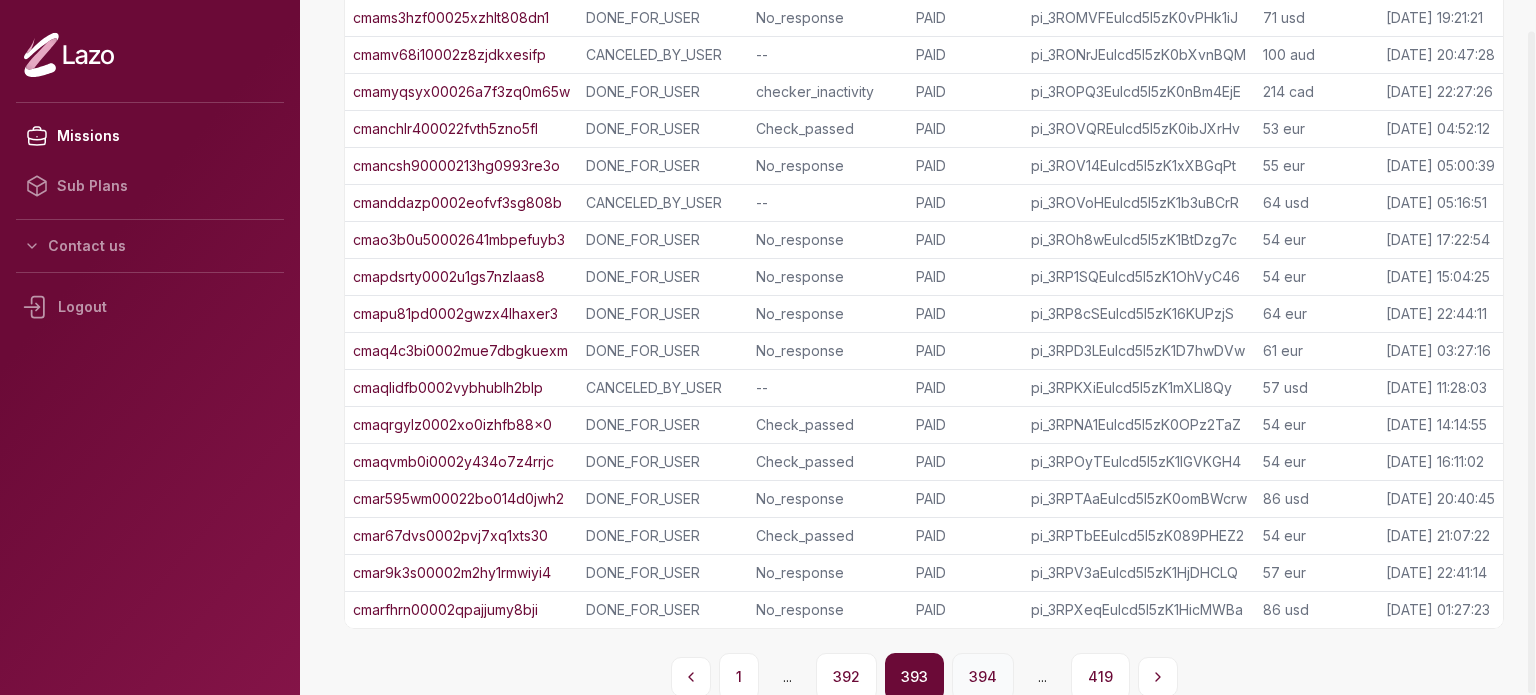 click on "394" at bounding box center (983, 677) 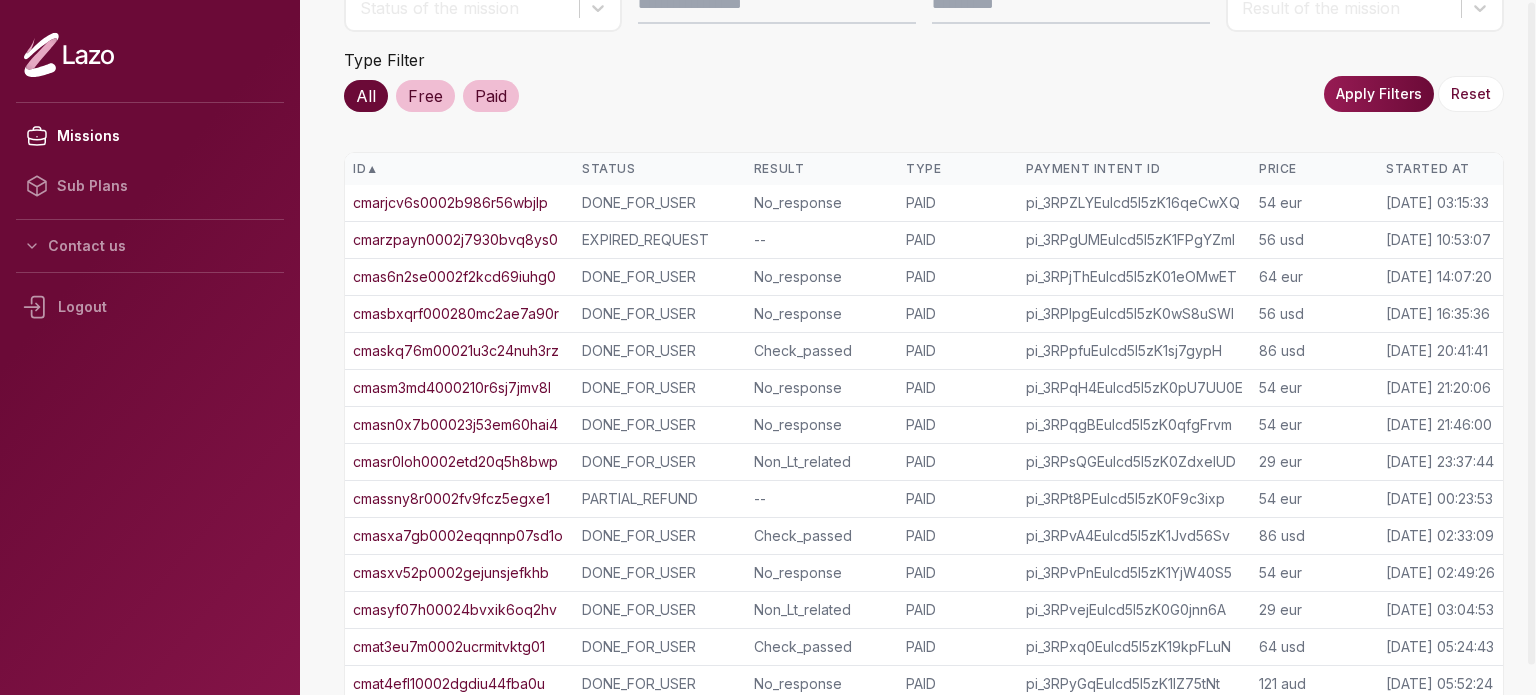 scroll, scrollTop: 0, scrollLeft: 0, axis: both 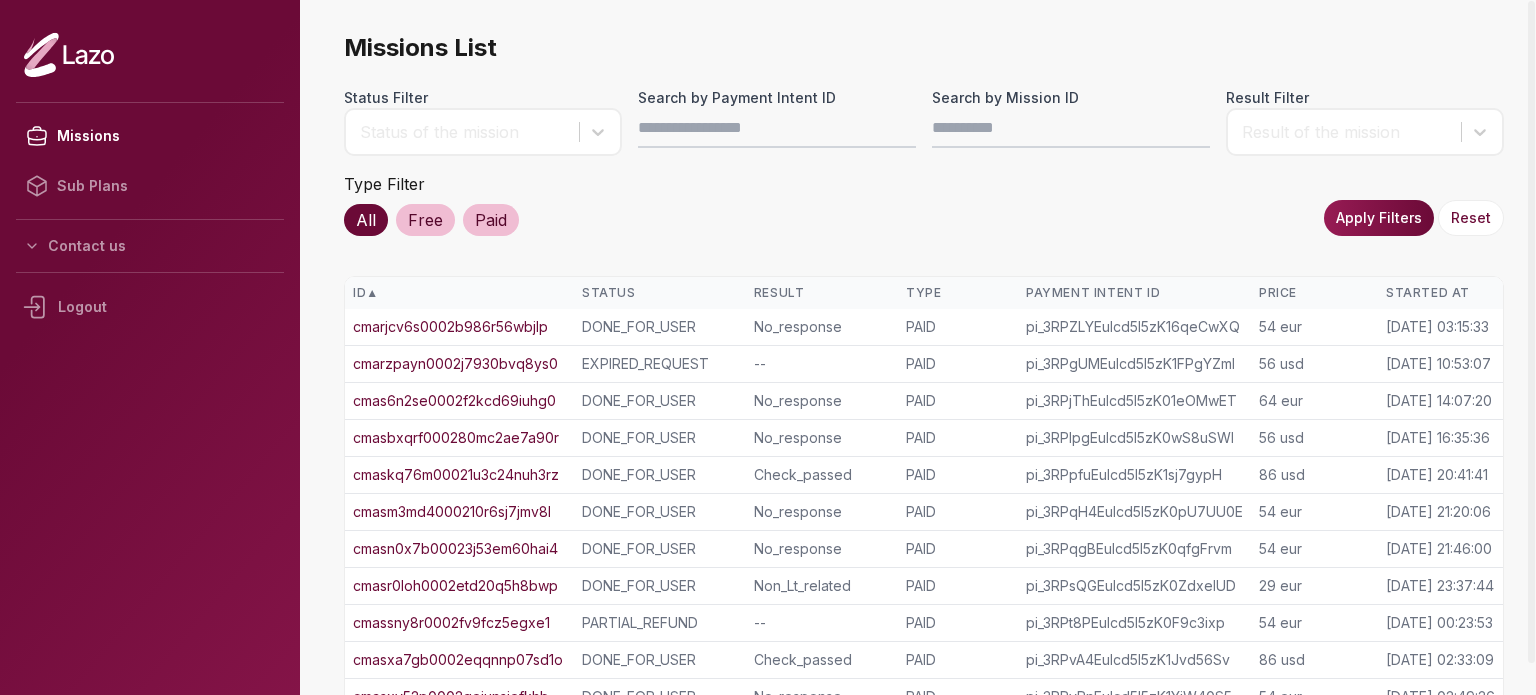 type 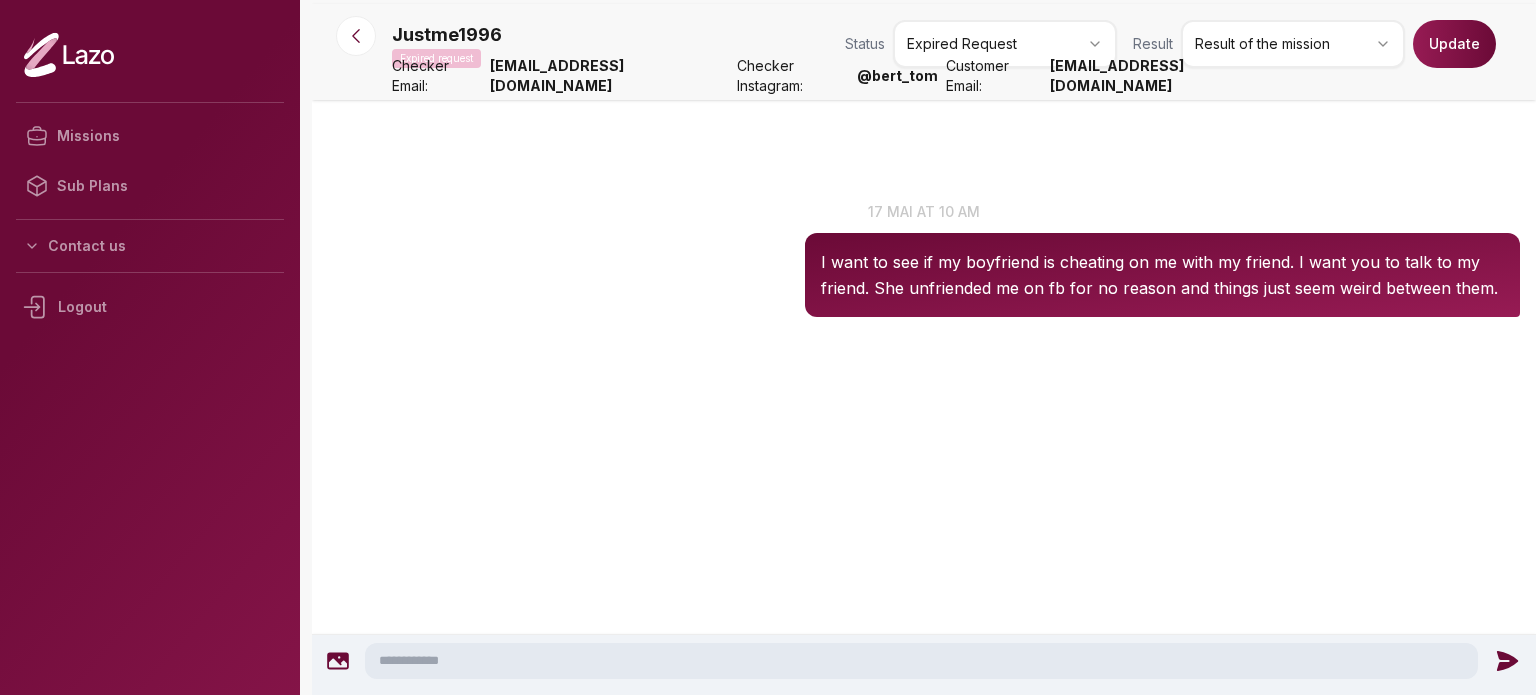 scroll, scrollTop: 0, scrollLeft: 0, axis: both 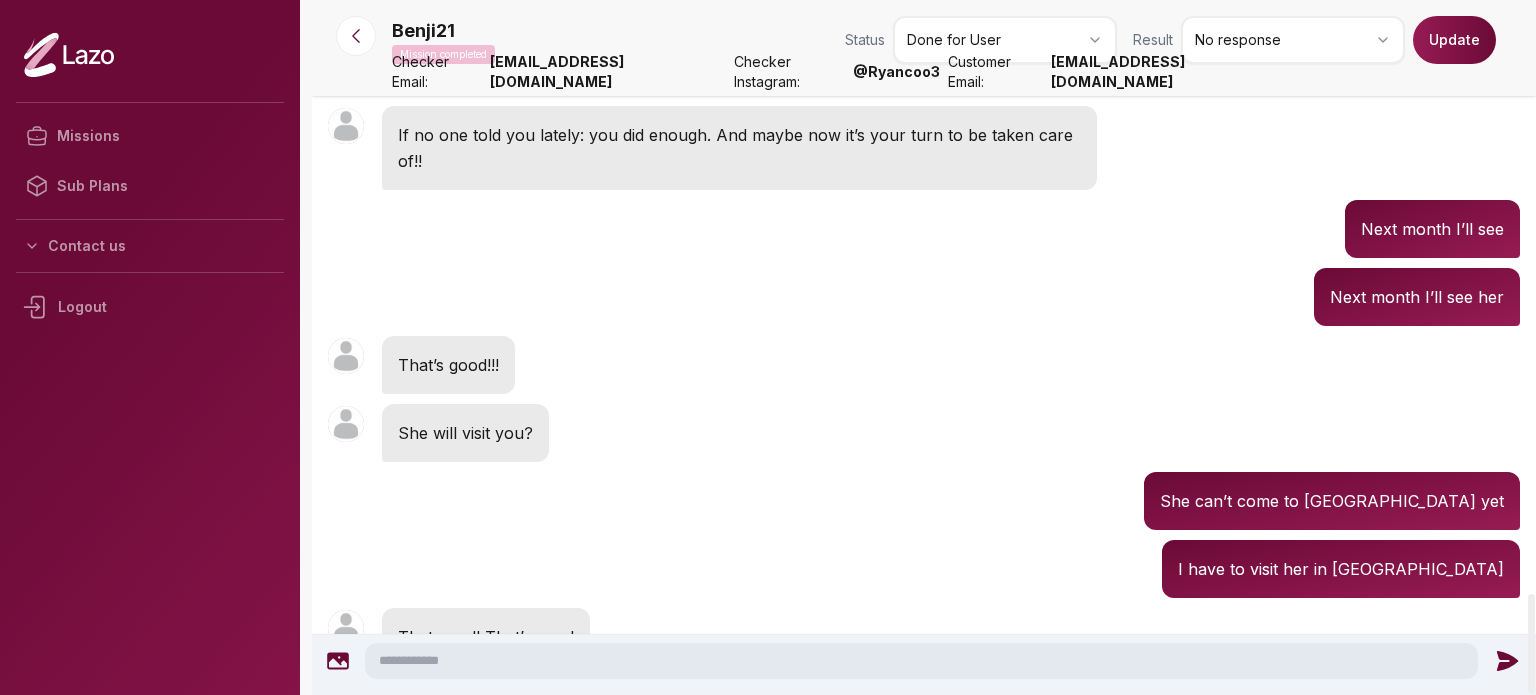 click on "Missions Sub Plans Contact us Logout Benji21 Mission completed Status Done for User Result No response Update Checker Email: jules23@getlazo.app Checker Instagram: @ Ryancoo3 Customer Email: tommythomas1770@gmail.com 1  new message   Benji21 03:15 I’m Going to give you her whats app number and Instagram and I want to see if she folds. There are times that she doesn’t answer me and she responds to other people.  Benji21 03:15 Hey!         I'm not available right now but I'll get back to you in a few hours. We'll start the test straight away. I'll help you get the answers you're looking for!         In the meantime, you can provide me with any further instructions or details you need. You can start thinking about the first message we'll send to your partner. (pick up line)         See you later! Benji21 03:15 Hey  Benji21 03:16 How are you ? Benji21 03:18 Her IG is jarlis Cordoba  Benji21 03:28 She only speaks Spanish  Benji21 10:43 17 mai at 10 am Hey there thanks for the clarification  Benji21 10:43 10:44" at bounding box center (768, 347) 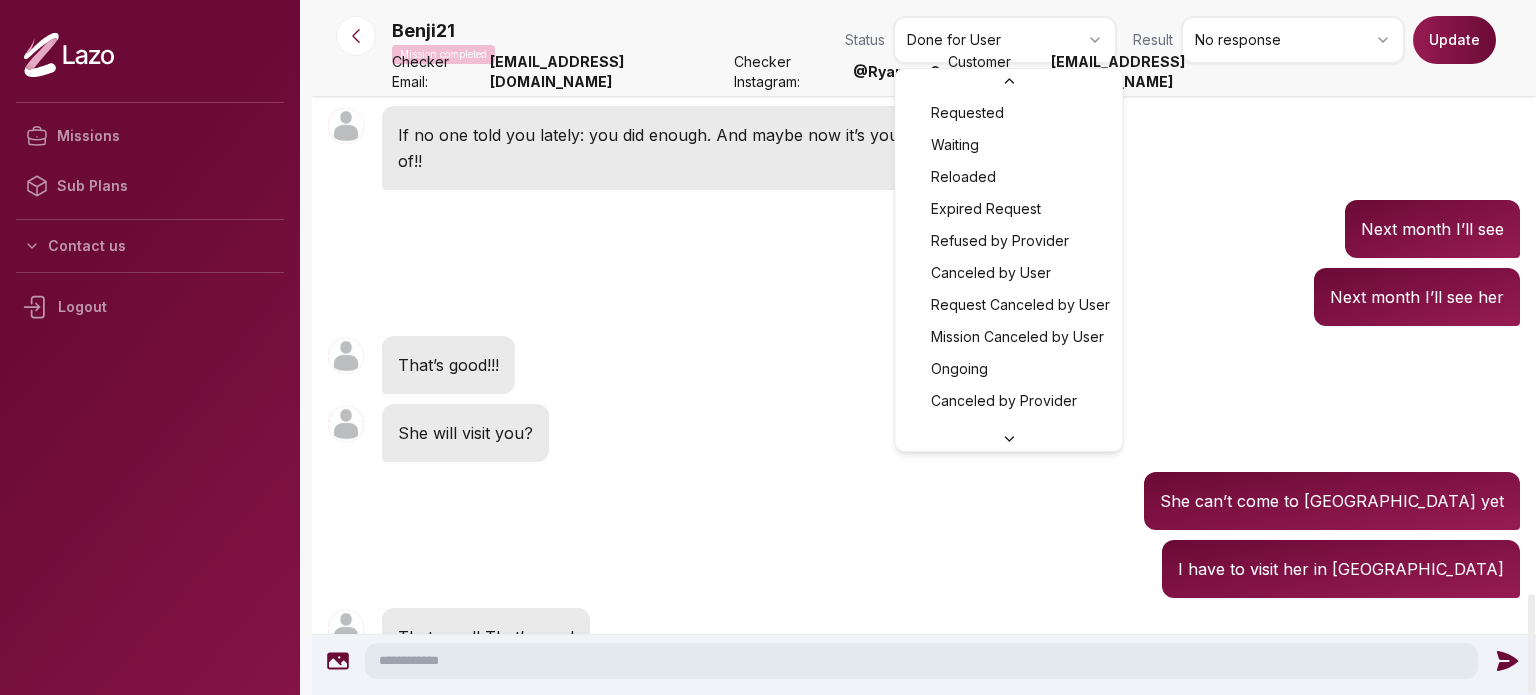 scroll, scrollTop: 149, scrollLeft: 0, axis: vertical 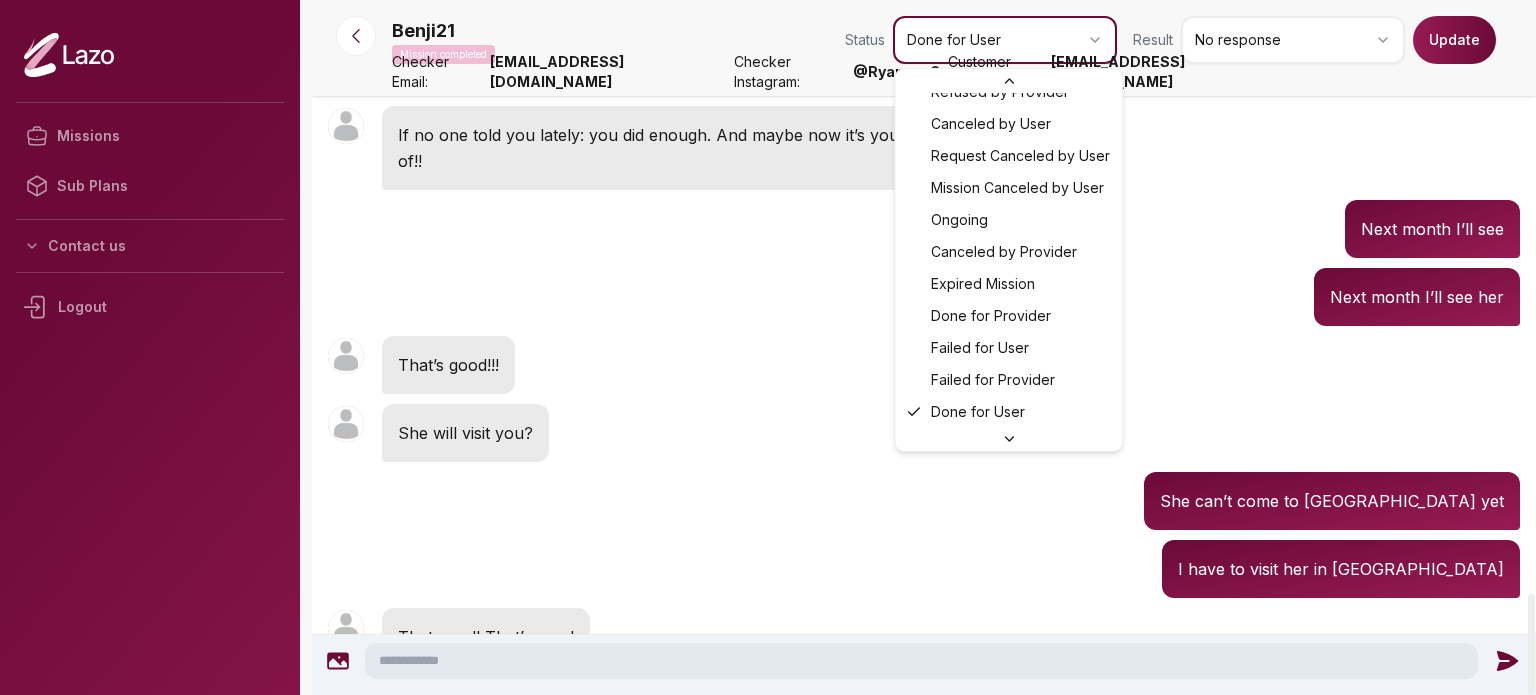 click on "Missions Sub Plans Contact us Logout Benji21 Mission completed Status Done for User Result No response Update Checker Email: jules23@getlazo.app Checker Instagram: @ Ryancoo3 Customer Email: tommythomas1770@gmail.com 1  new message   Benji21 03:15 I’m Going to give you her whats app number and Instagram and I want to see if she folds. There are times that she doesn’t answer me and she responds to other people.  Benji21 03:15 Hey!         I'm not available right now but I'll get back to you in a few hours. We'll start the test straight away. I'll help you get the answers you're looking for!         In the meantime, you can provide me with any further instructions or details you need. You can start thinking about the first message we'll send to your partner. (pick up line)         See you later! Benji21 03:15 Hey  Benji21 03:16 How are you ? Benji21 03:18 Her IG is jarlis Cordoba  Benji21 03:28 She only speaks Spanish  Benji21 10:43 17 mai at 10 am Hey there thanks for the clarification  Benji21 10:43 10:44" at bounding box center (768, 347) 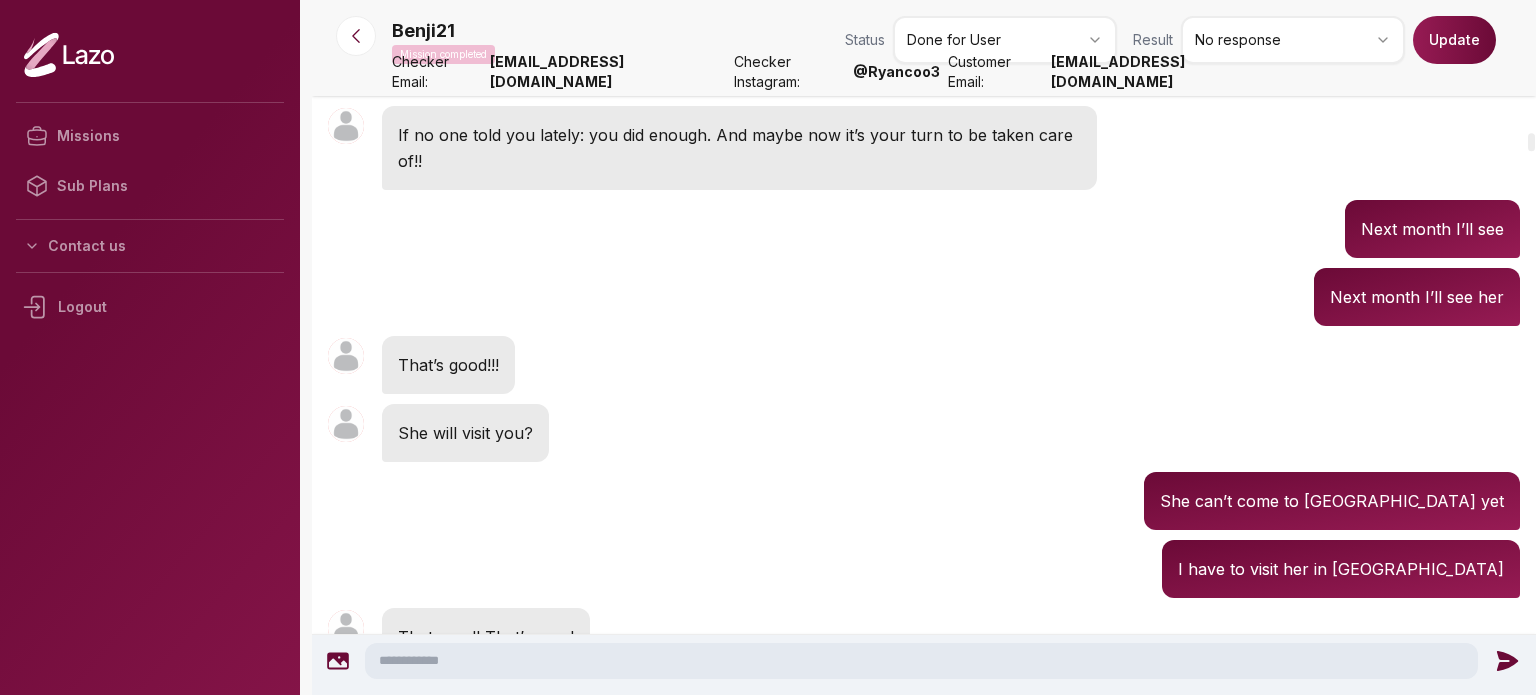 click on "Missions Sub Plans Contact us Logout Benji21 Mission completed Status Done for User Result No response Update Checker Email: jules23@getlazo.app Checker Instagram: @ Ryancoo3 Customer Email: tommythomas1770@gmail.com 3  new message s   Benji21 03:15 I’m Going to give you her whats app number and Instagram and I want to see if she folds. There are times that she doesn’t answer me and she responds to other people.  Benji21 03:15 Hey!         I'm not available right now but I'll get back to you in a few hours. We'll start the test straight away. I'll help you get the answers you're looking for!         In the meantime, you can provide me with any further instructions or details you need. You can start thinking about the first message we'll send to your partner. (pick up line)         See you later! Benji21 03:15 Hey  Benji21 03:16 How are you ? Benji21 03:18 Her IG is jarlis Cordoba  Benji21 03:28 She only speaks Spanish  Benji21 10:43 17 mai at 10 am Hey there thanks for the clarification  Benji21 10:43 Ah" at bounding box center [768, 347] 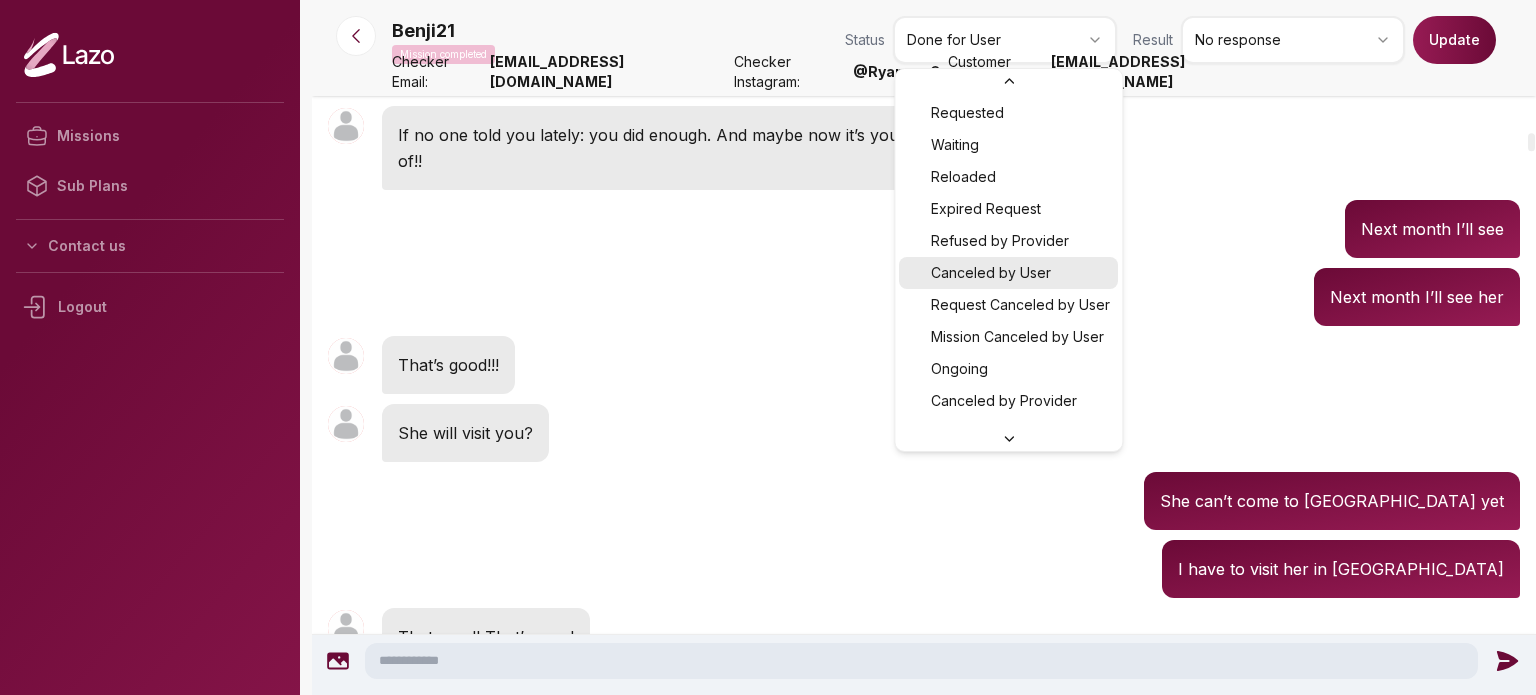 scroll, scrollTop: 149, scrollLeft: 0, axis: vertical 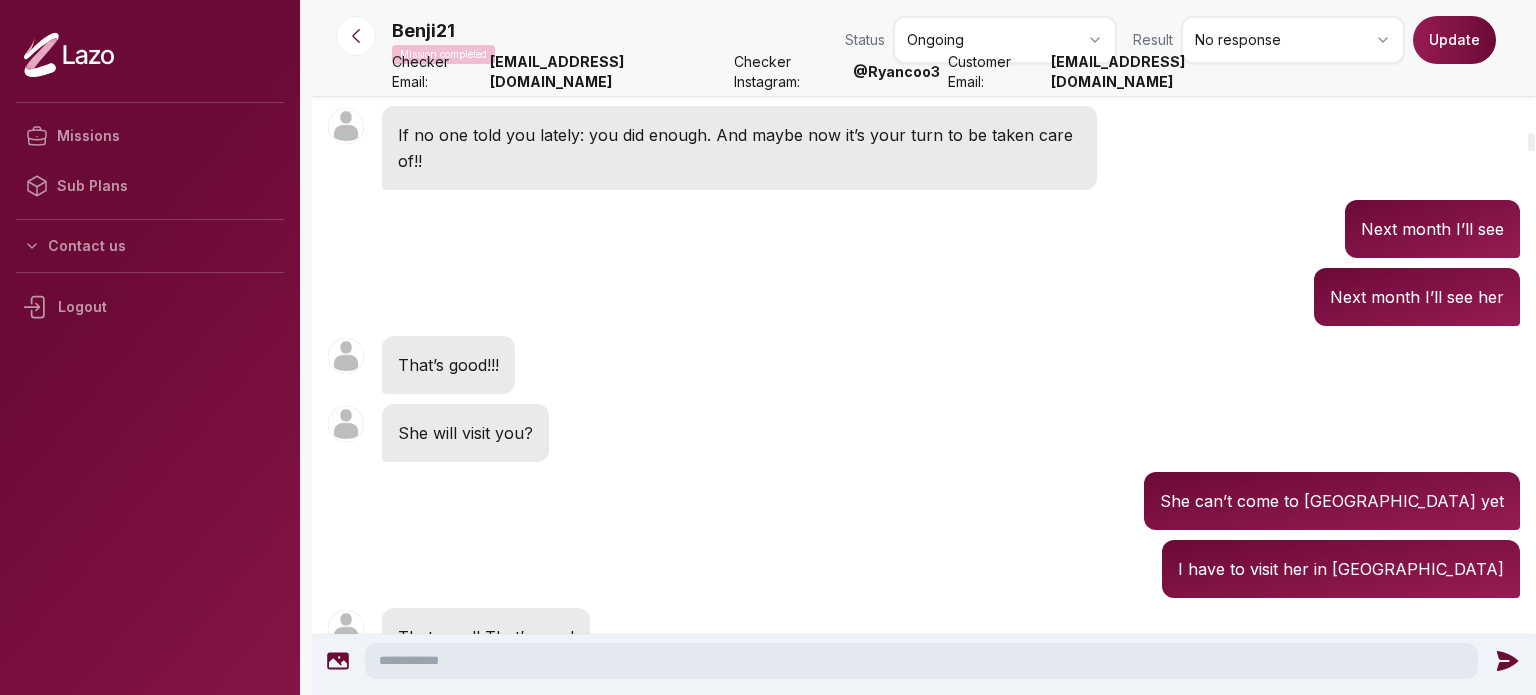 click on "Update" at bounding box center (1454, 40) 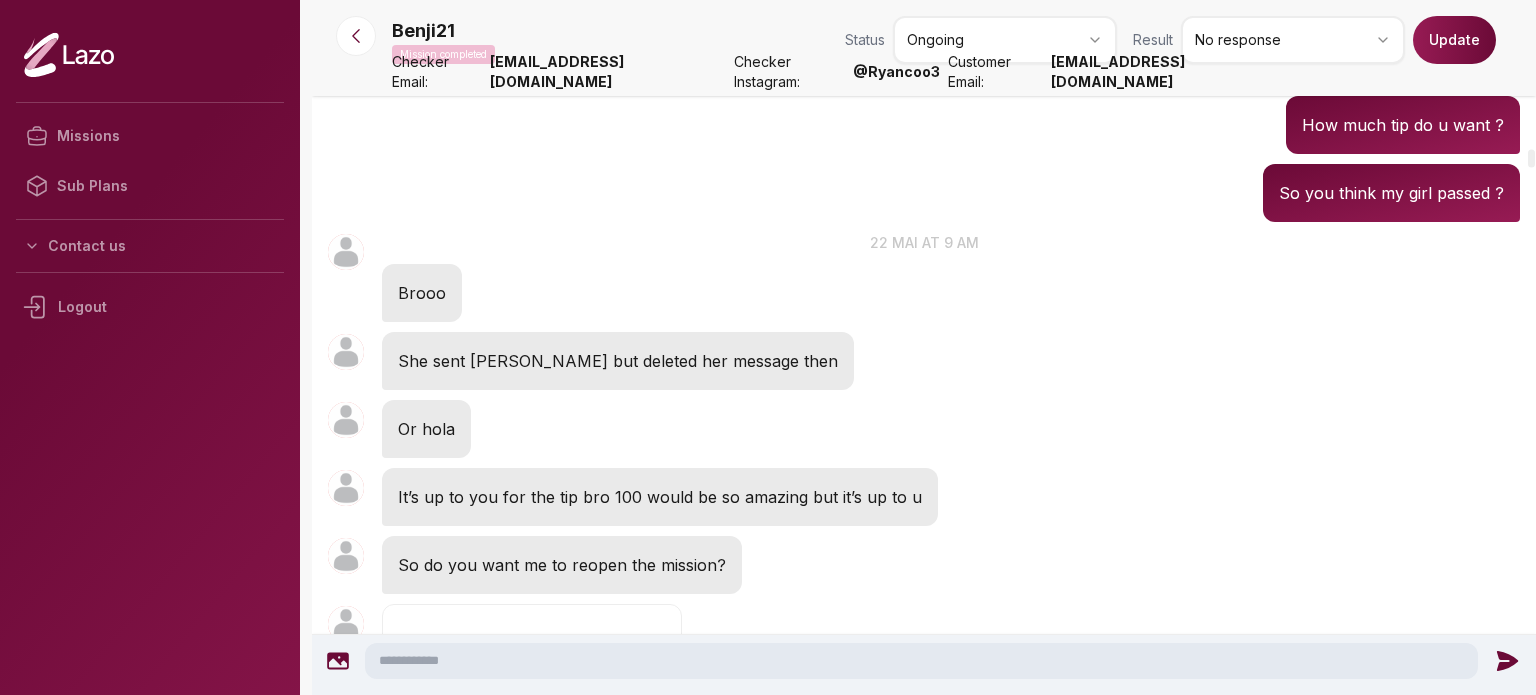 scroll, scrollTop: 11000, scrollLeft: 0, axis: vertical 